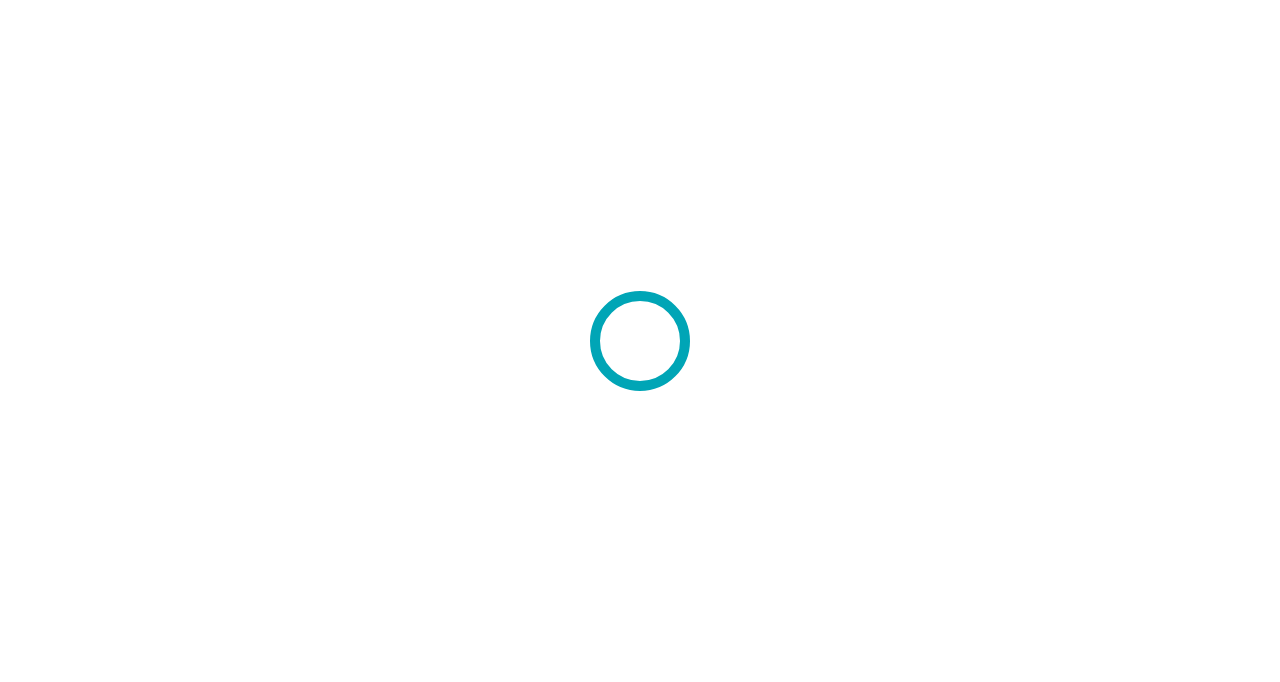 scroll, scrollTop: 0, scrollLeft: 0, axis: both 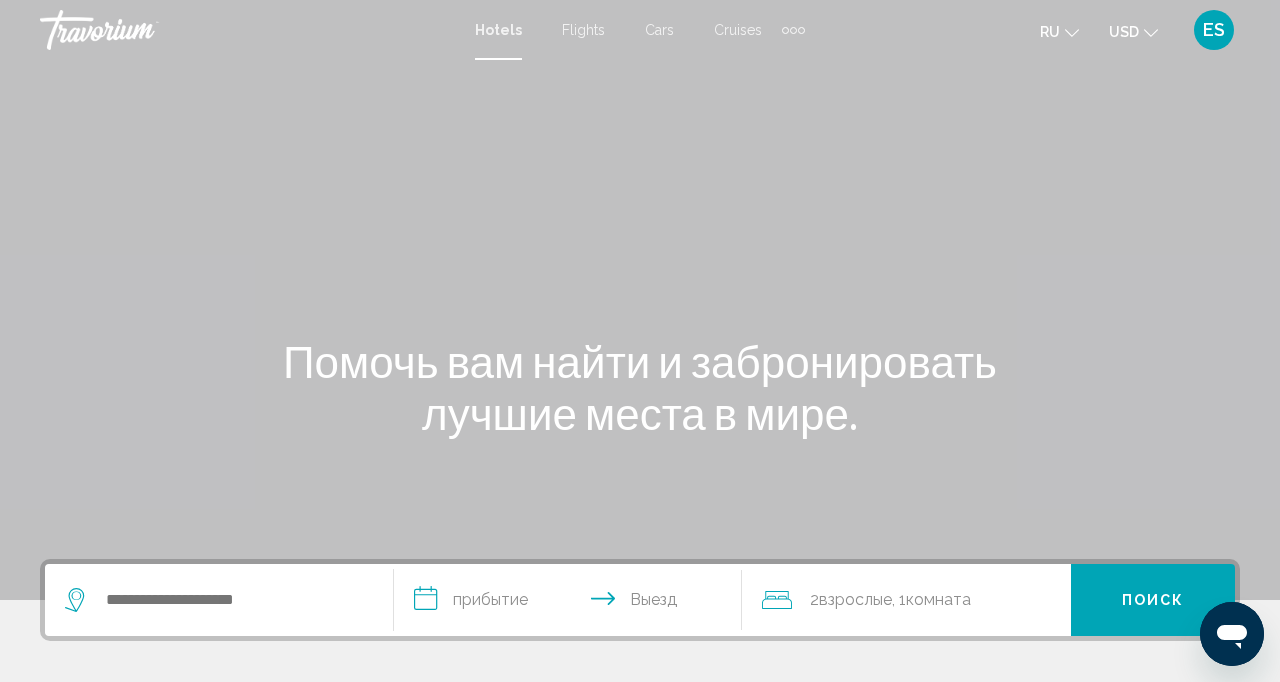 click on "USD" 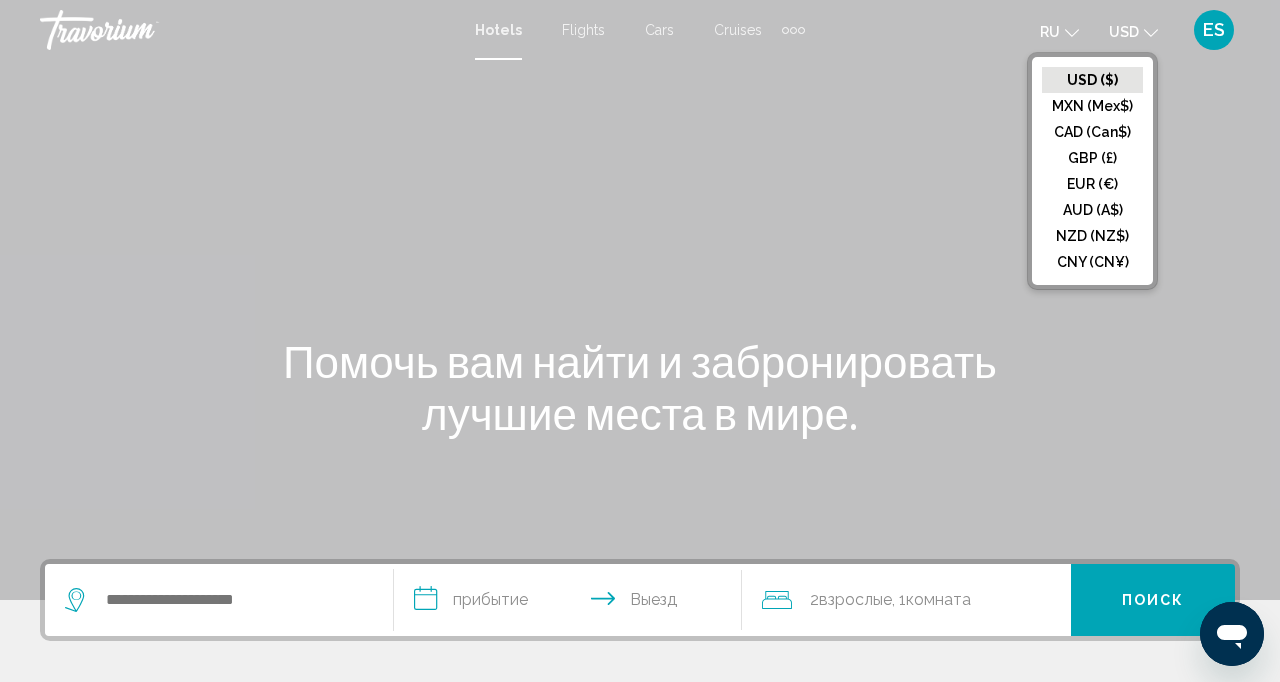 click on "EUR (€)" 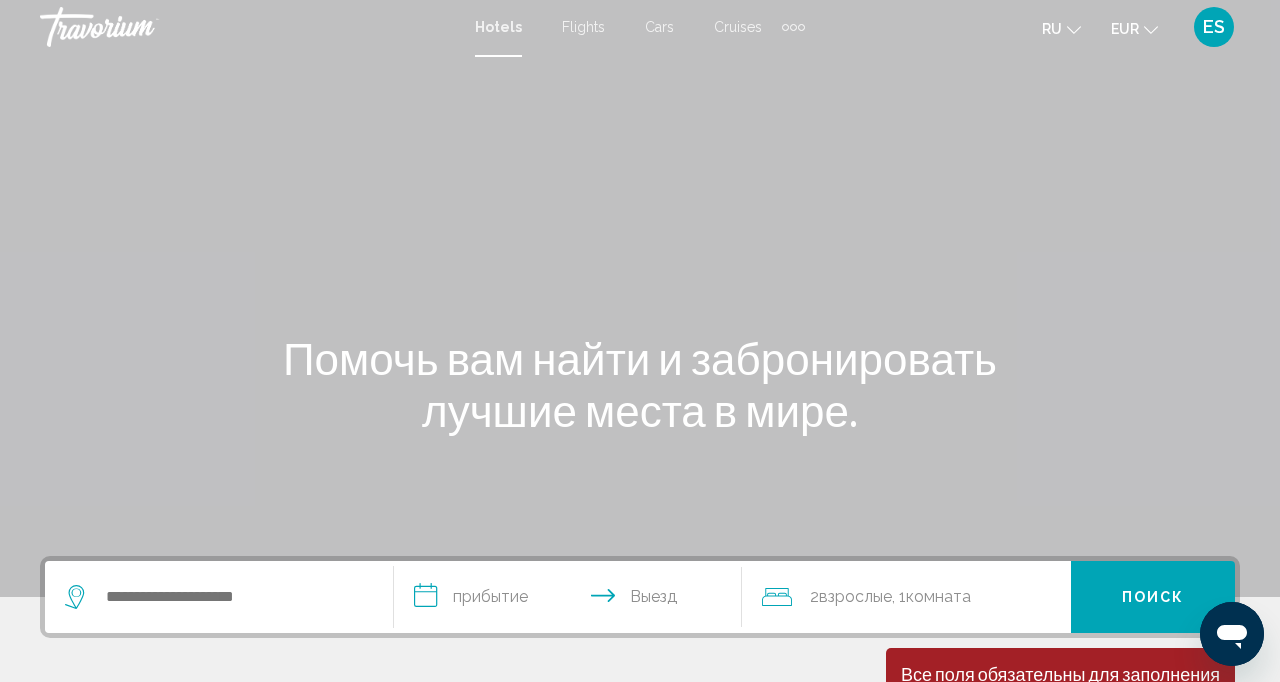 scroll, scrollTop: 4, scrollLeft: 0, axis: vertical 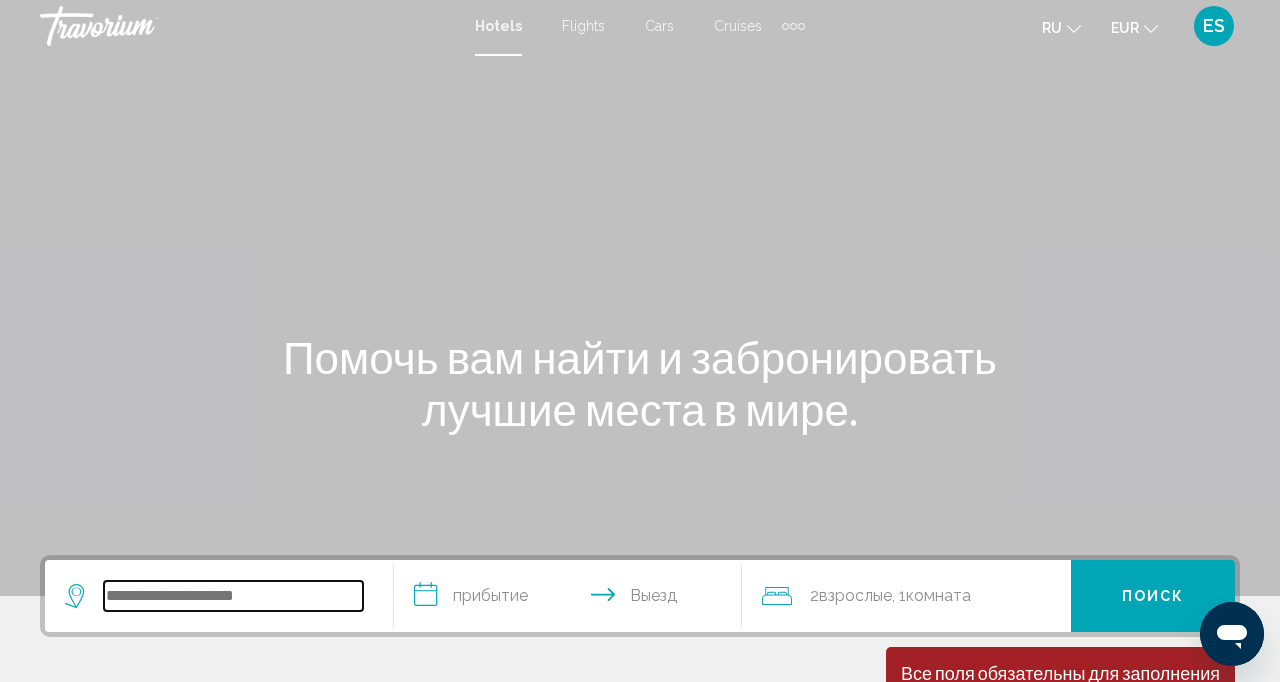 click at bounding box center (233, 596) 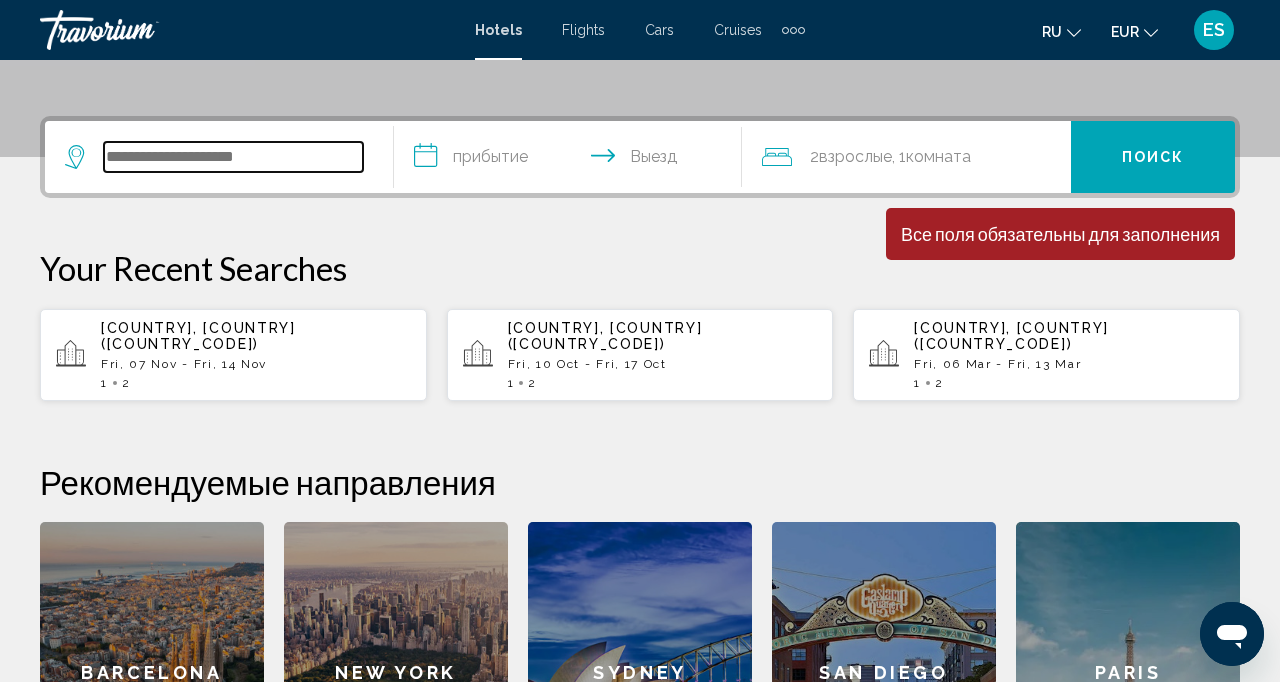 scroll, scrollTop: 494, scrollLeft: 0, axis: vertical 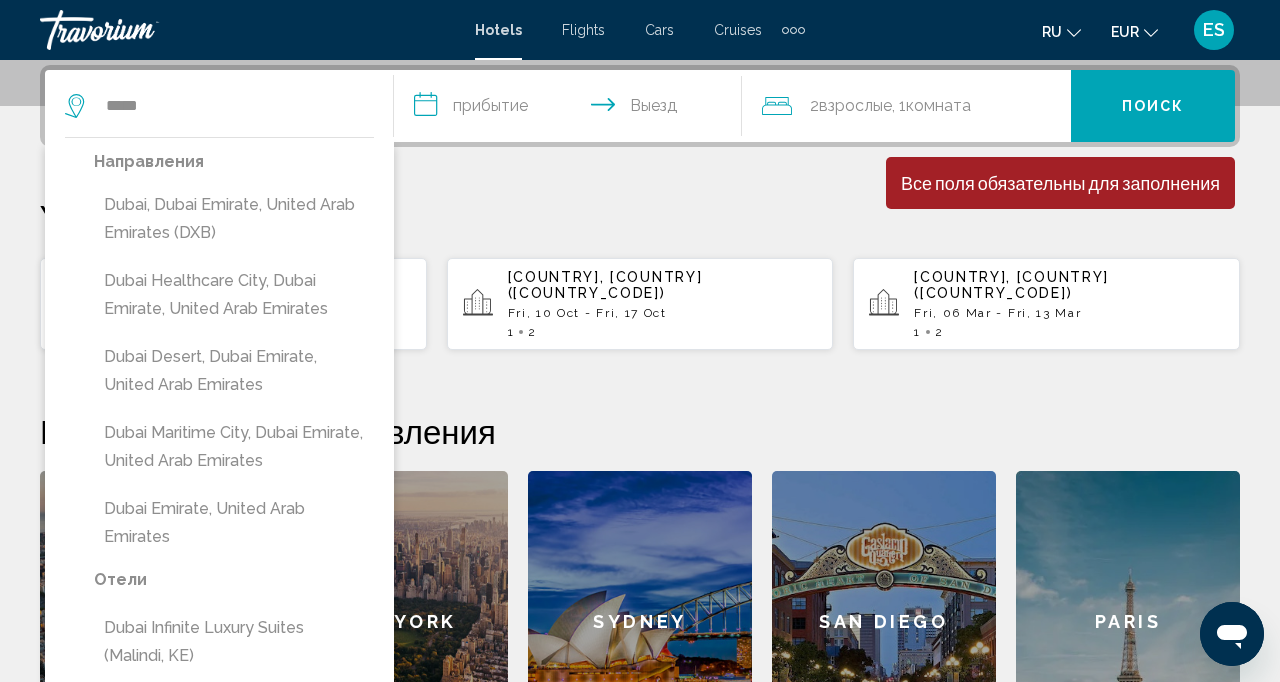 click on "Dubai, Dubai Emirate, United Arab Emirates (DXB)" at bounding box center [234, 219] 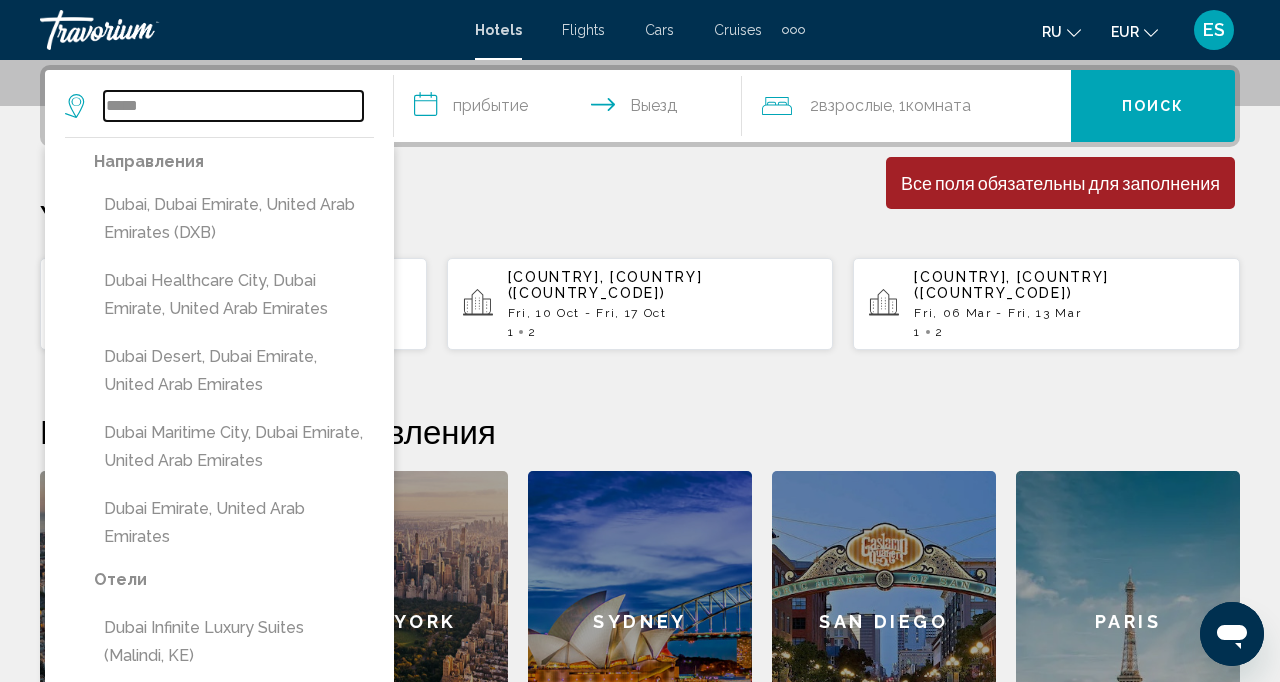 type on "**********" 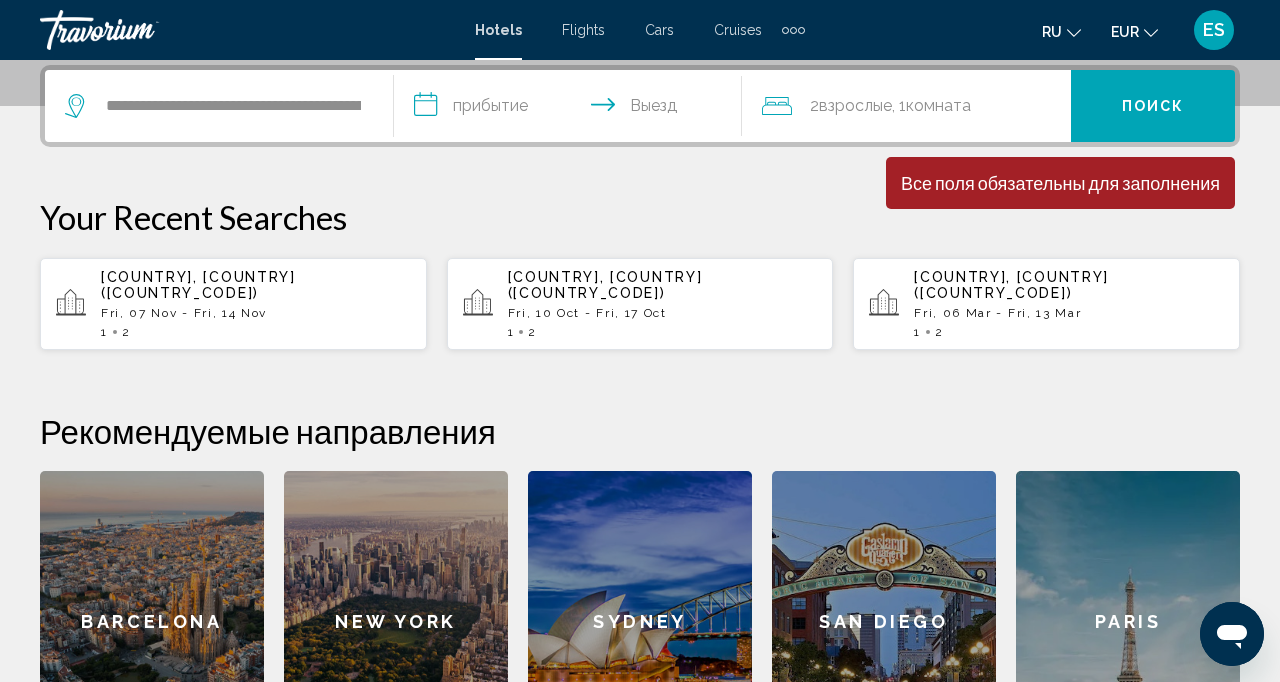 click on "**********" at bounding box center [572, 109] 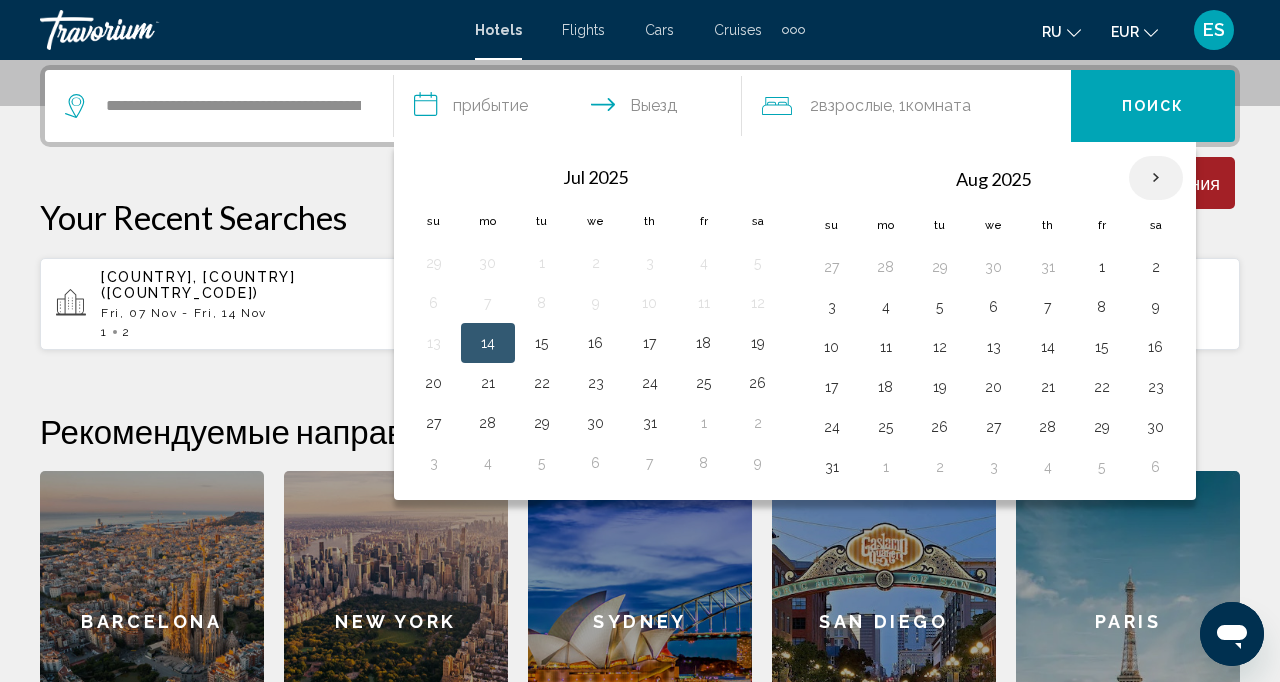 click at bounding box center (1156, 178) 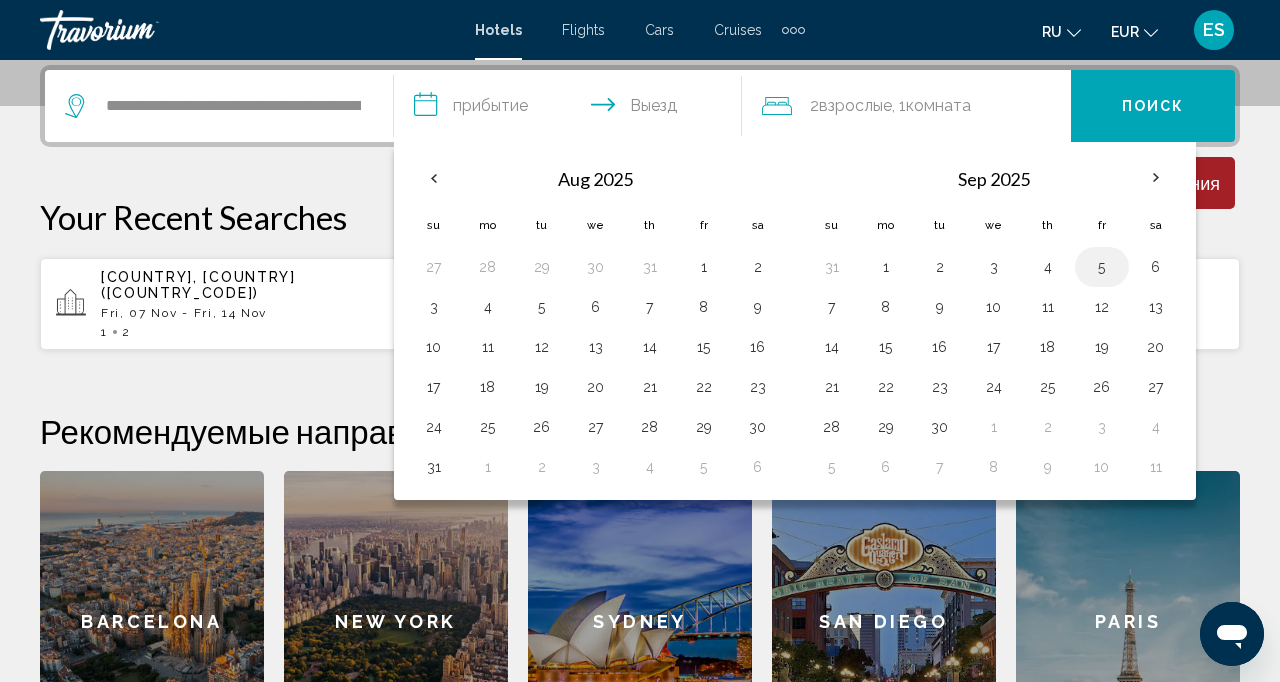 click on "5" at bounding box center [1102, 267] 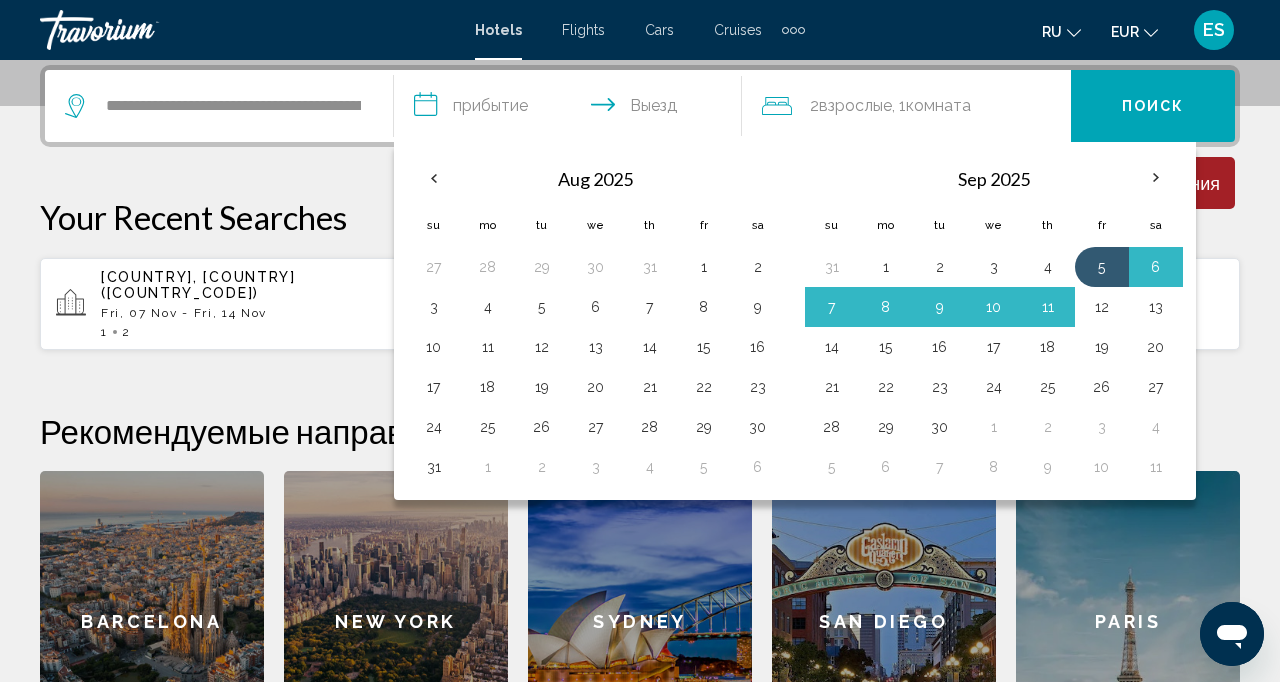 click on "12" at bounding box center (1102, 307) 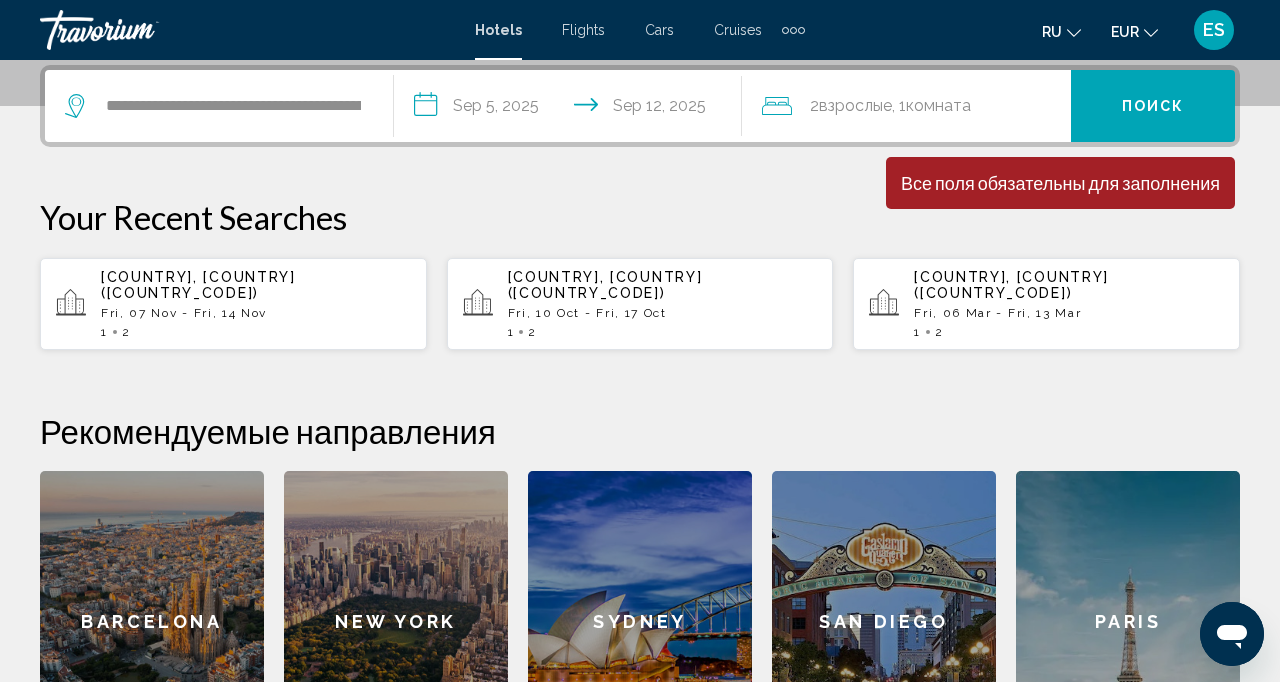 type on "**********" 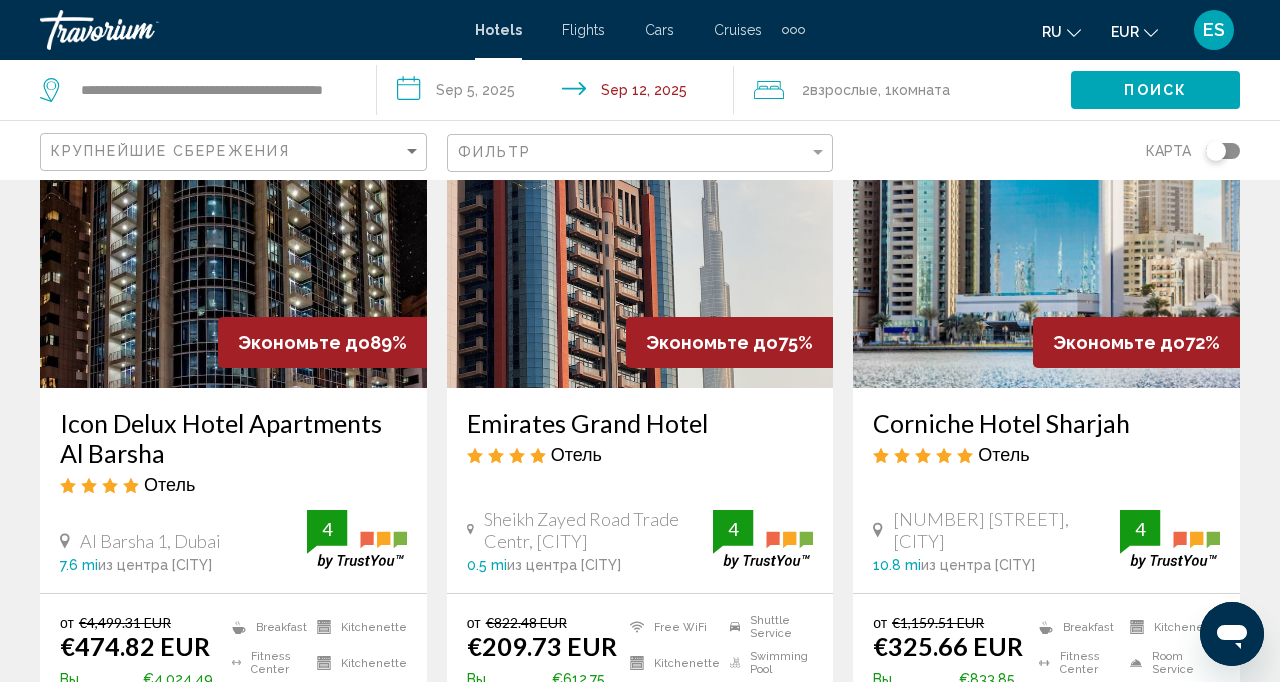 scroll, scrollTop: 195, scrollLeft: 0, axis: vertical 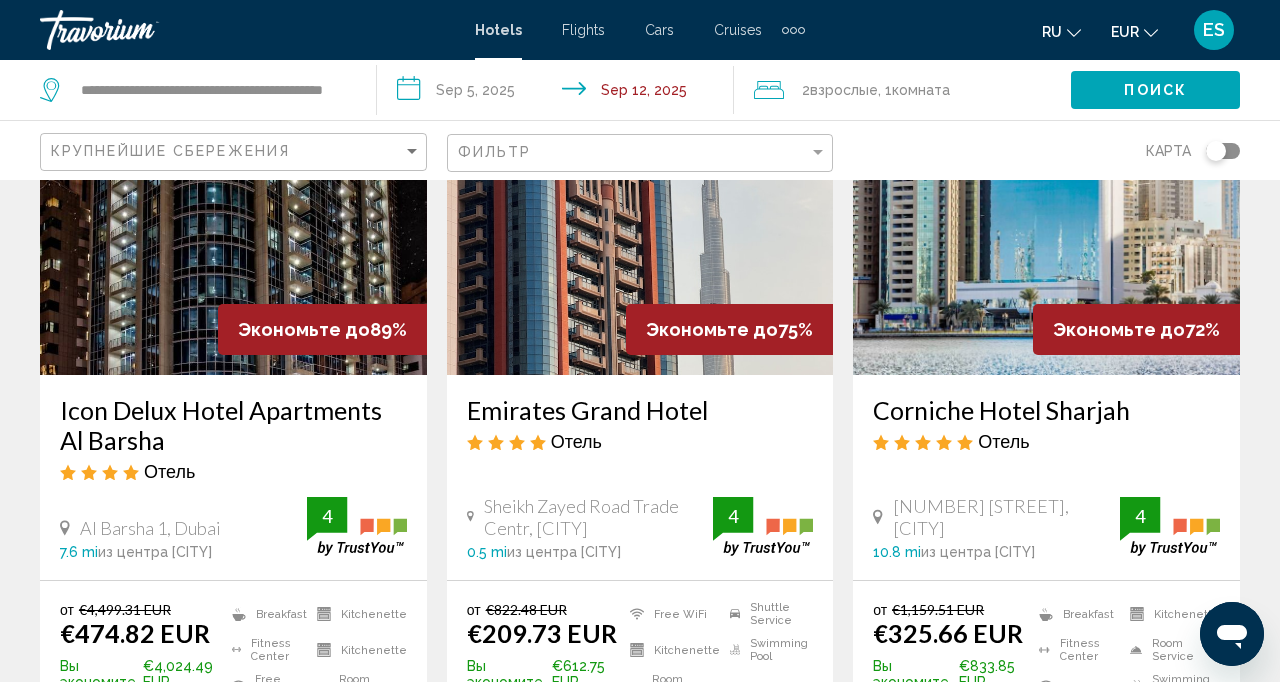 click on "от €822.48 EUR €209.73 EUR  Вы экономите  €612.75 EUR
Free WiFi
Kitchenette
Room Service
Shuttle Service
Swimming Pool  4 Выберите номер" at bounding box center (640, 683) 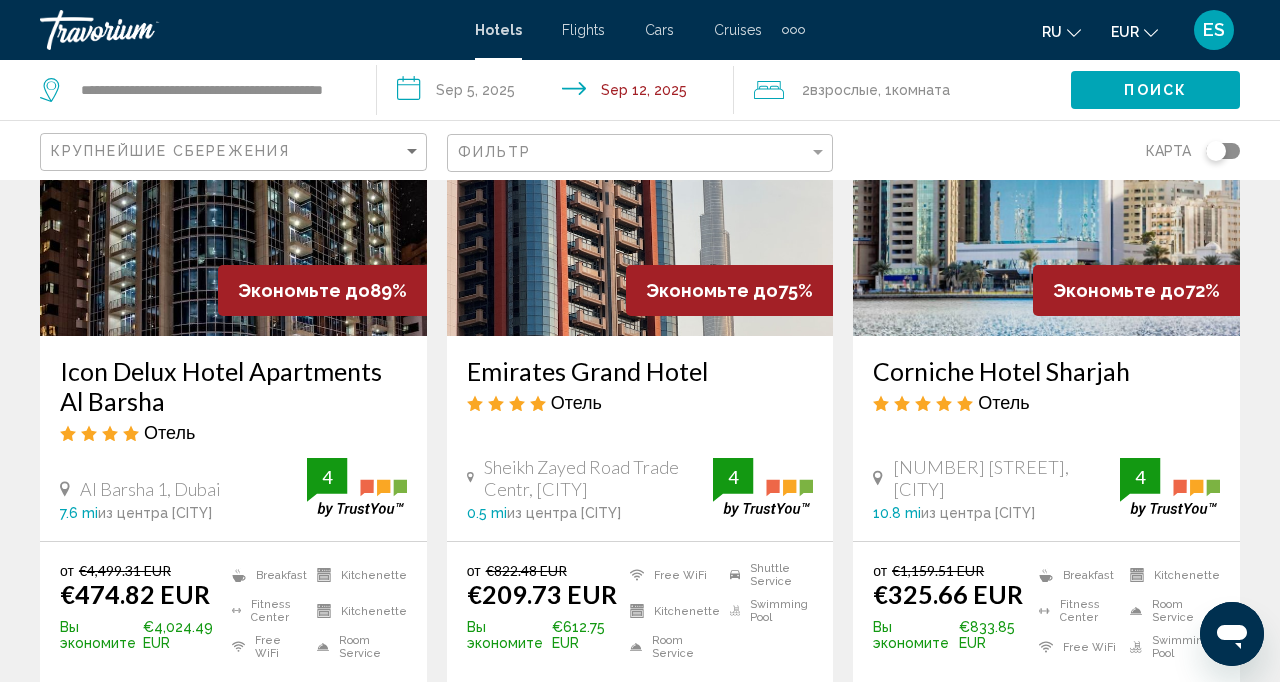 click on "Emirates Grand Hotel" at bounding box center (640, 371) 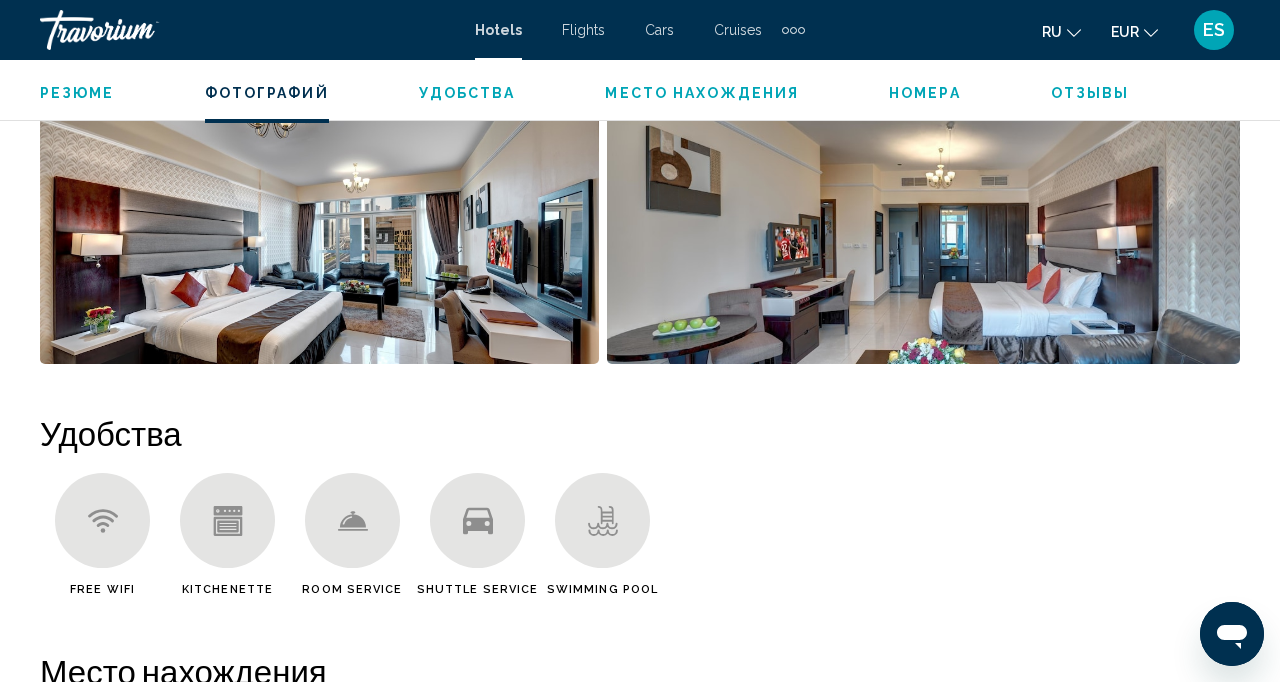 scroll, scrollTop: 1666, scrollLeft: 0, axis: vertical 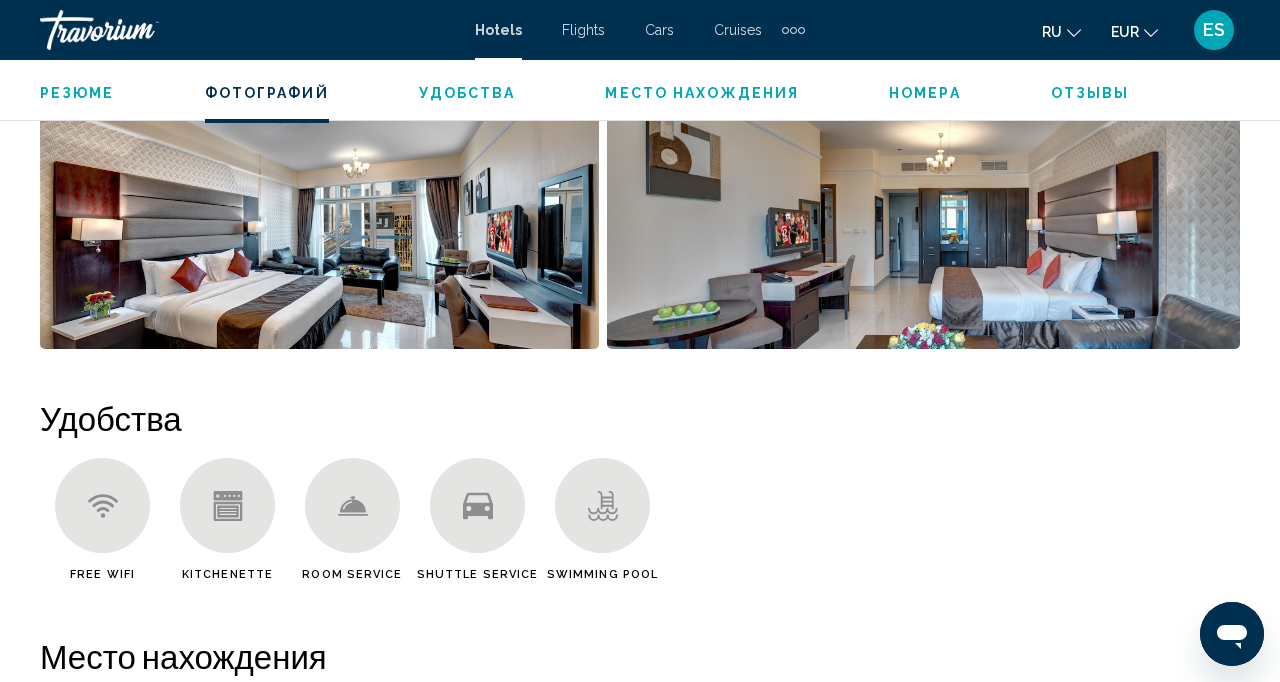 click at bounding box center (602, 505) 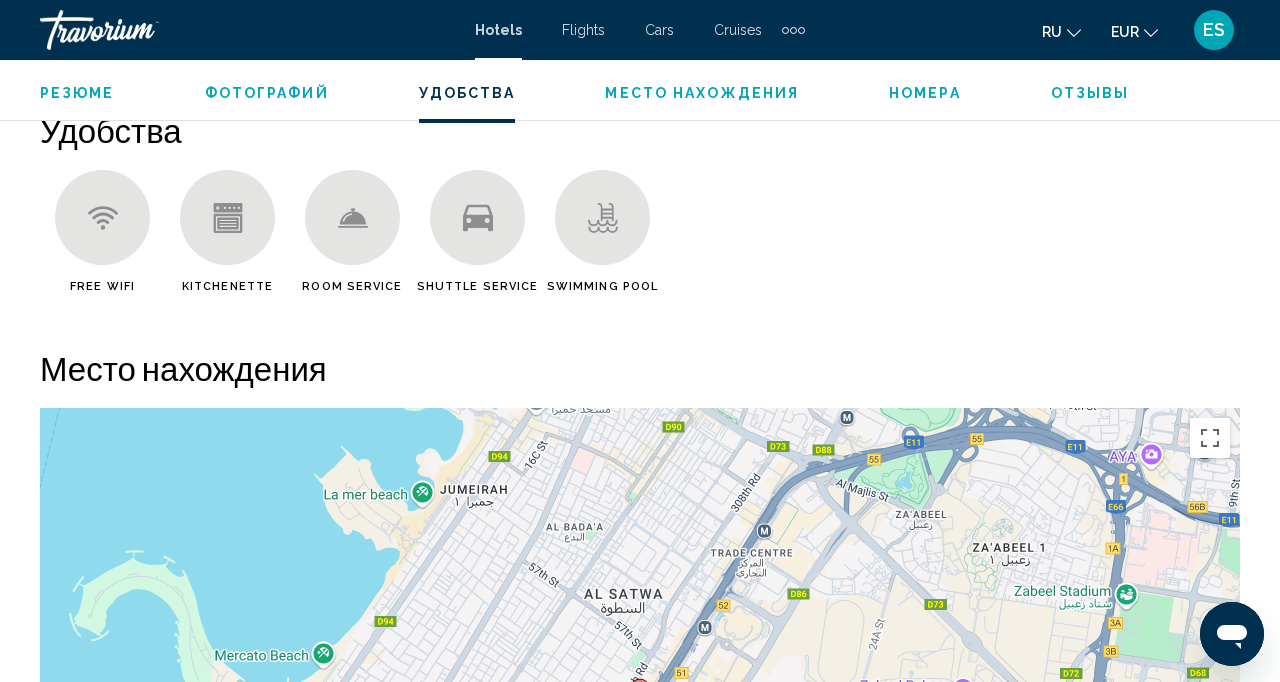 scroll, scrollTop: 1958, scrollLeft: 0, axis: vertical 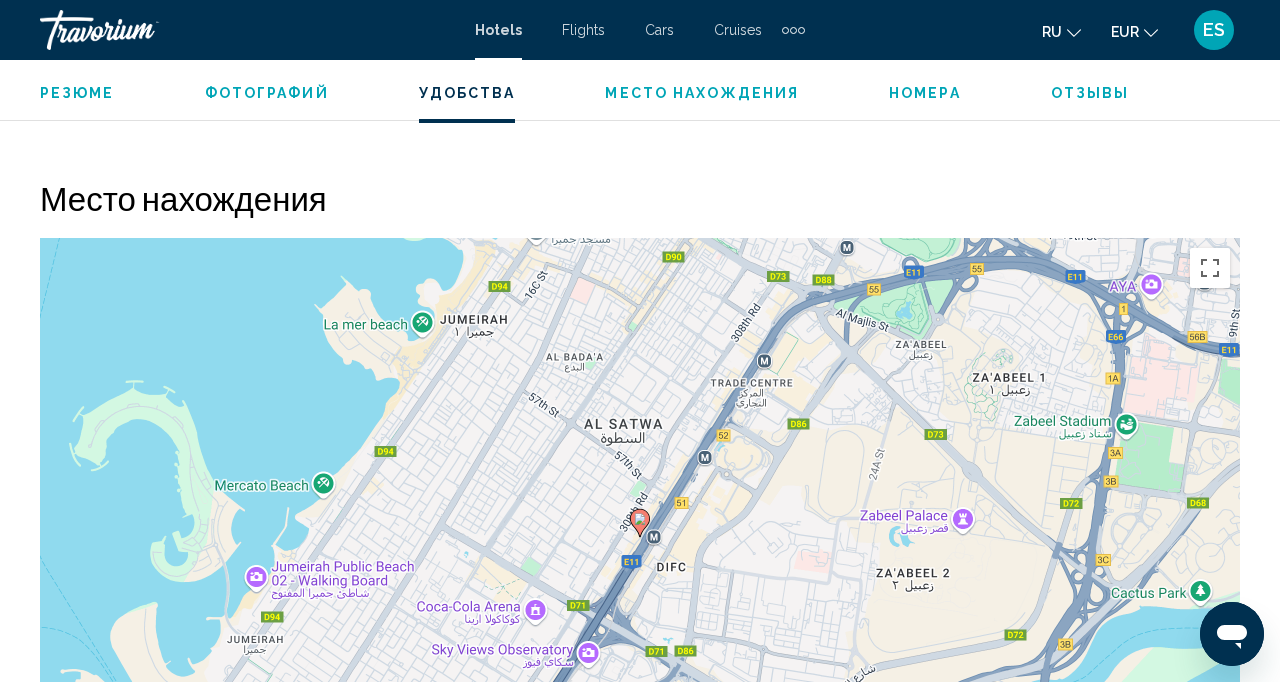click 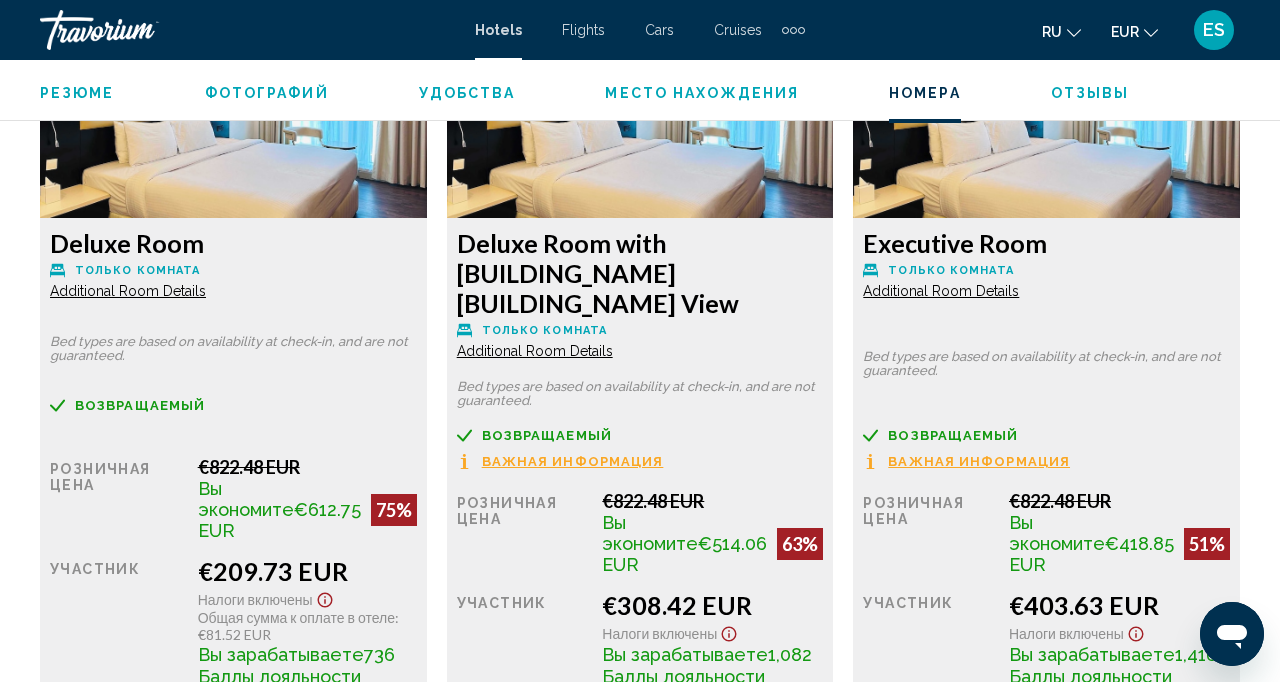 scroll, scrollTop: 3213, scrollLeft: 0, axis: vertical 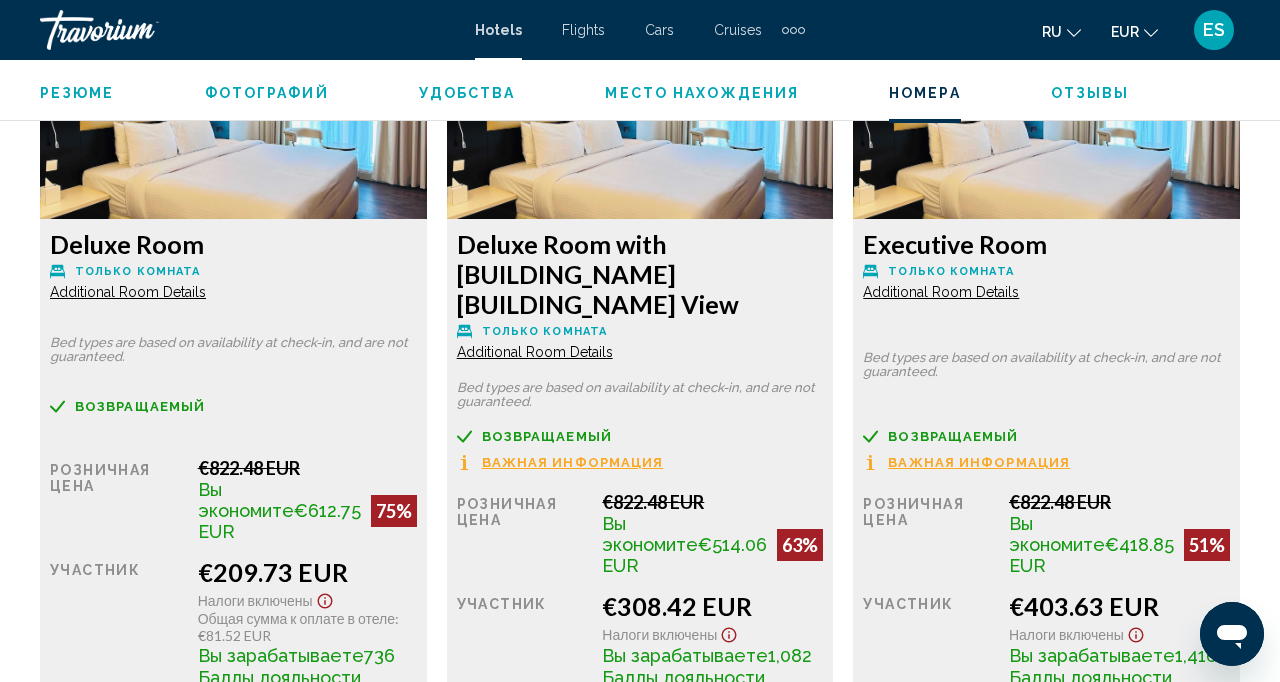 click on "More rates" at bounding box center [129, 722] 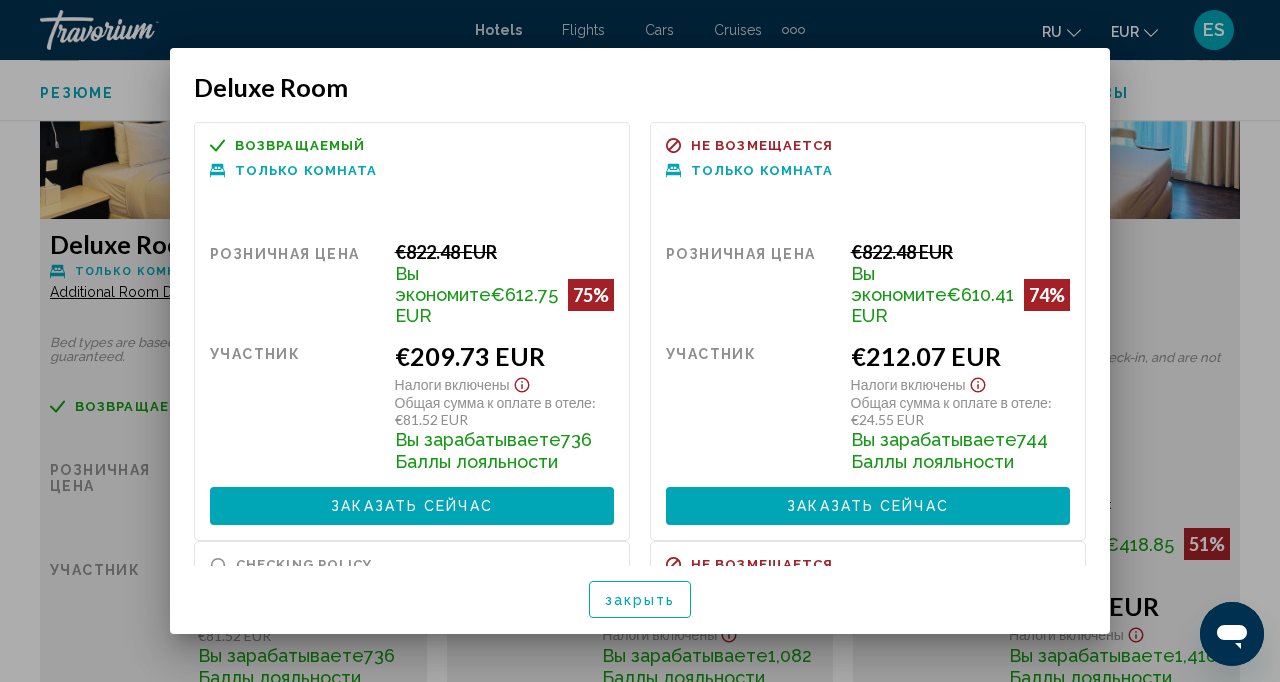scroll, scrollTop: 0, scrollLeft: 0, axis: both 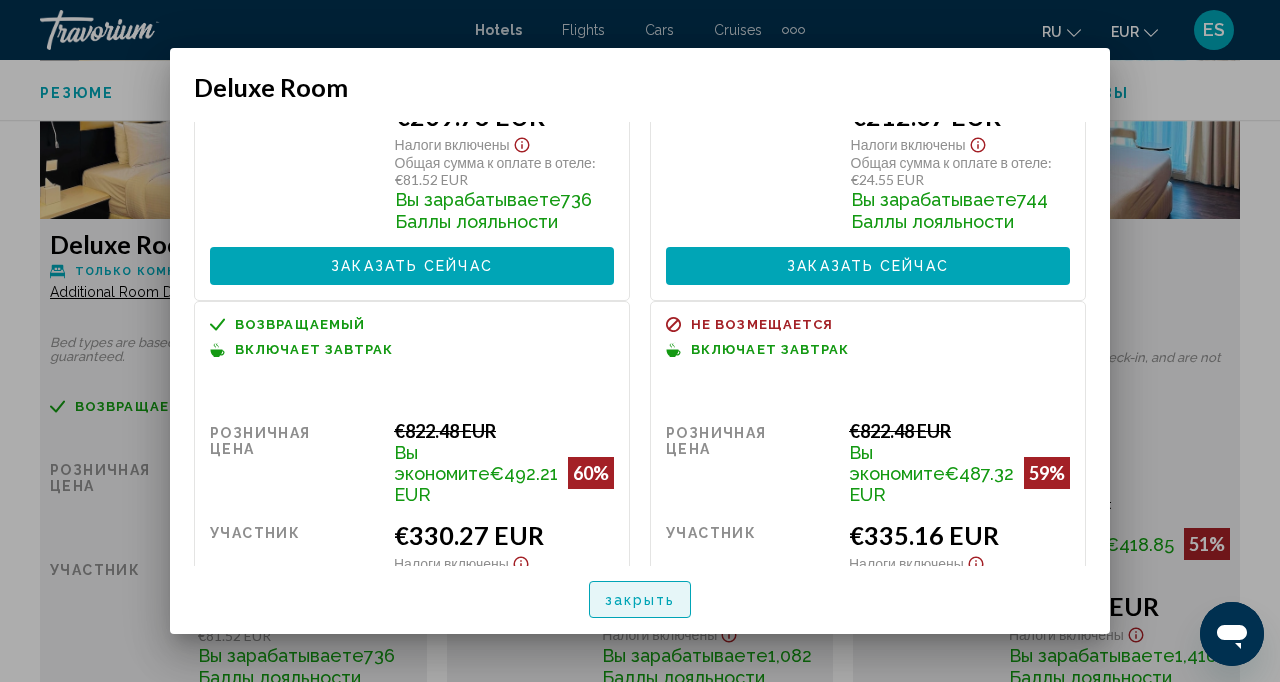 click on "закрыть" at bounding box center (640, 600) 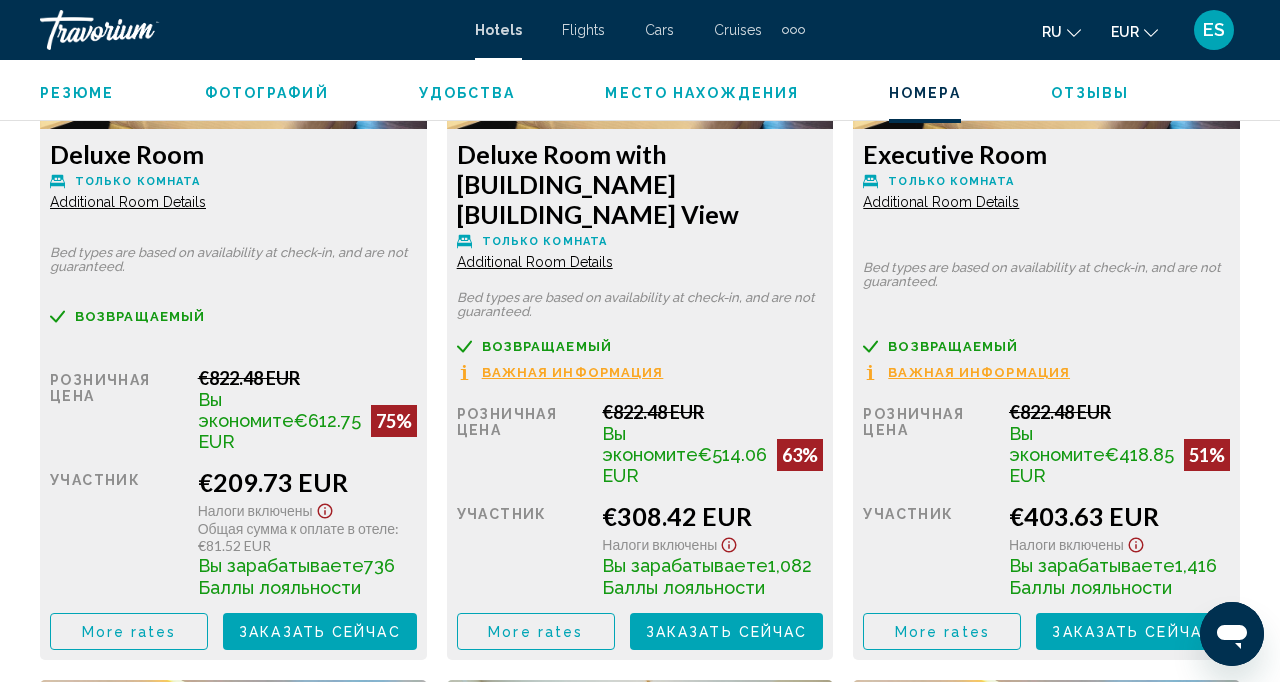 scroll, scrollTop: 3314, scrollLeft: 0, axis: vertical 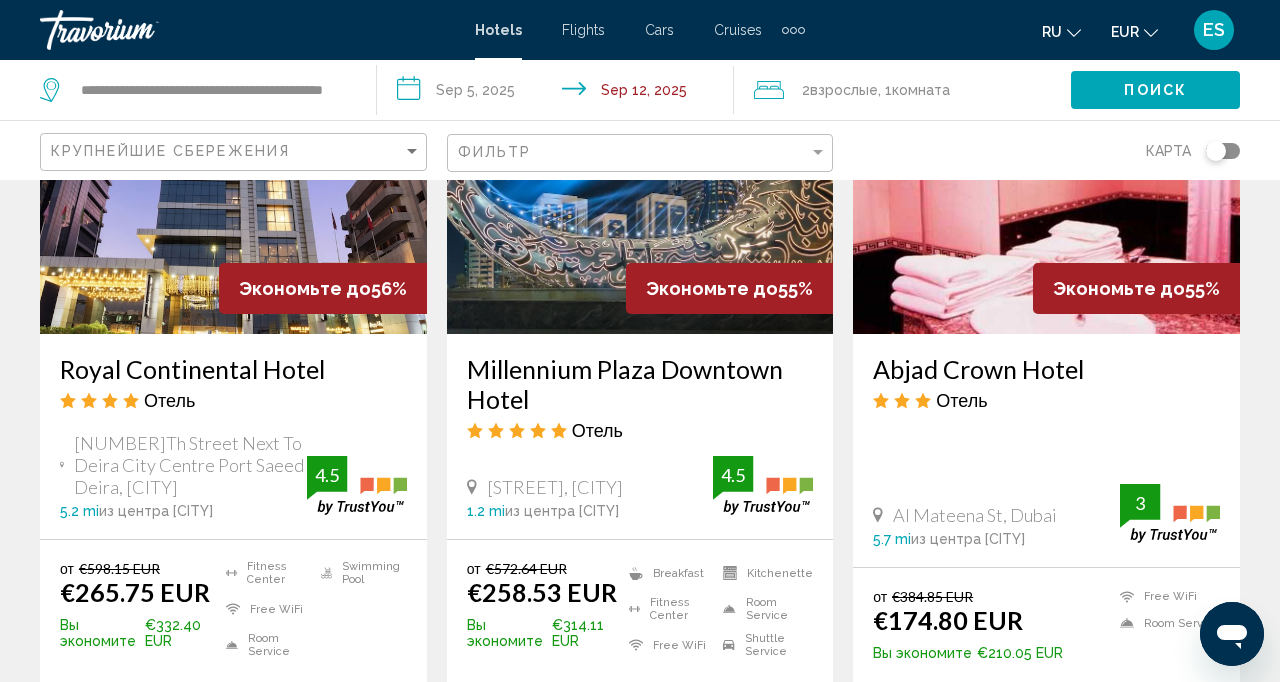 click on "Millennium Plaza Downtown Hotel" at bounding box center [640, 384] 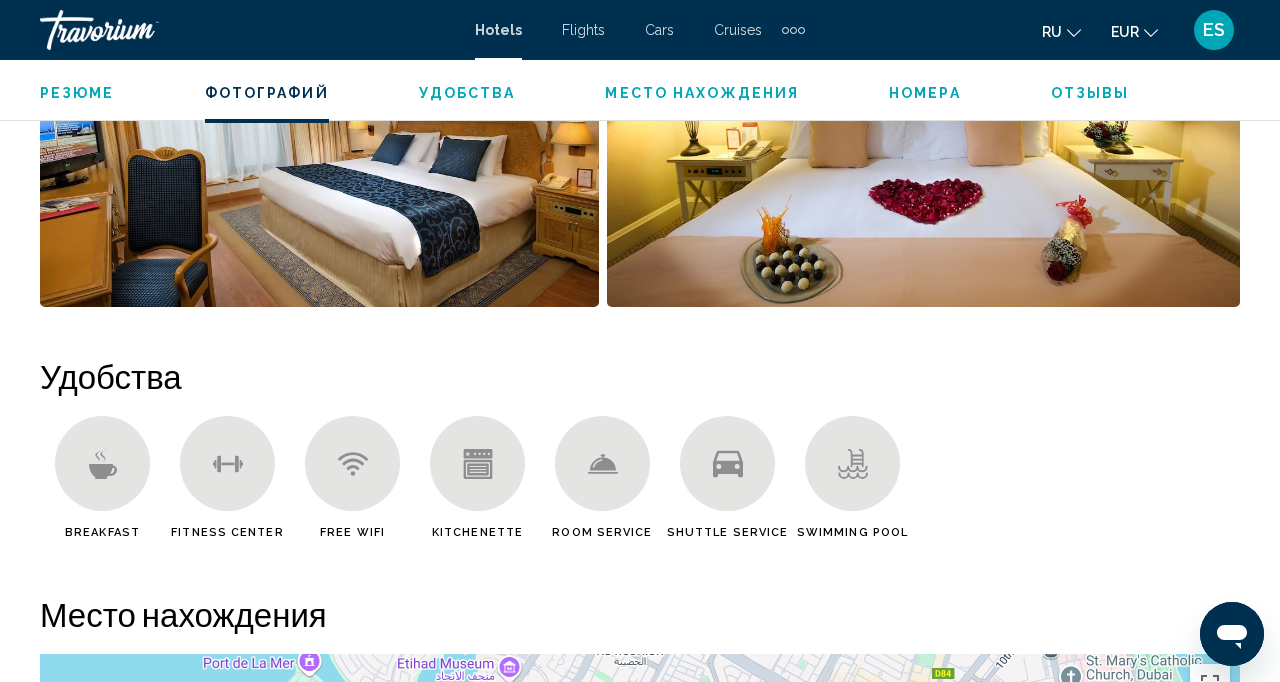 scroll, scrollTop: 1710, scrollLeft: 0, axis: vertical 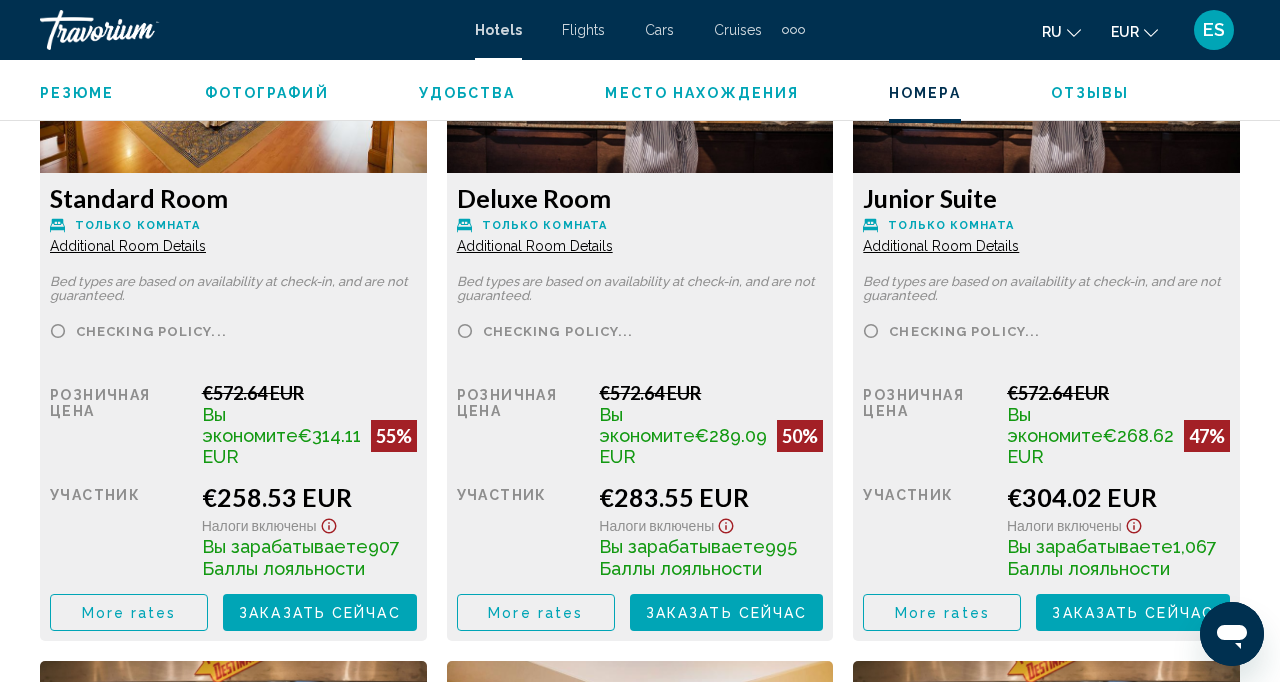 click on "More rates" at bounding box center [129, 612] 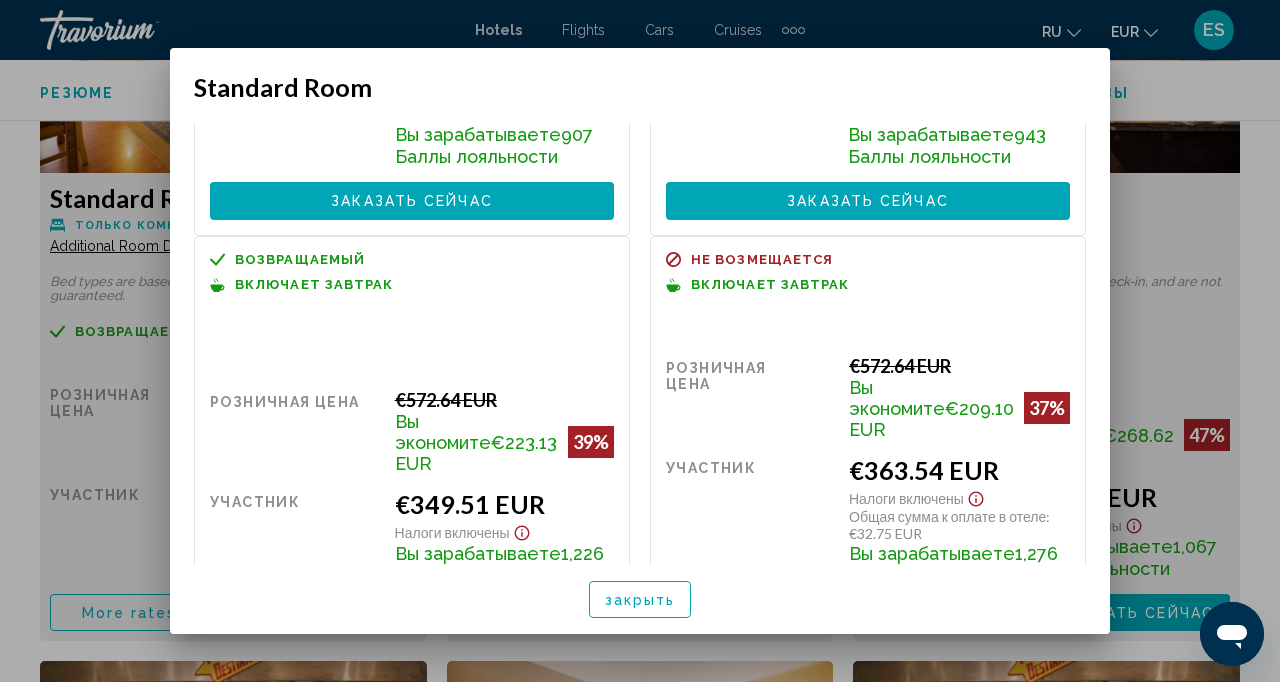 scroll, scrollTop: 303, scrollLeft: 0, axis: vertical 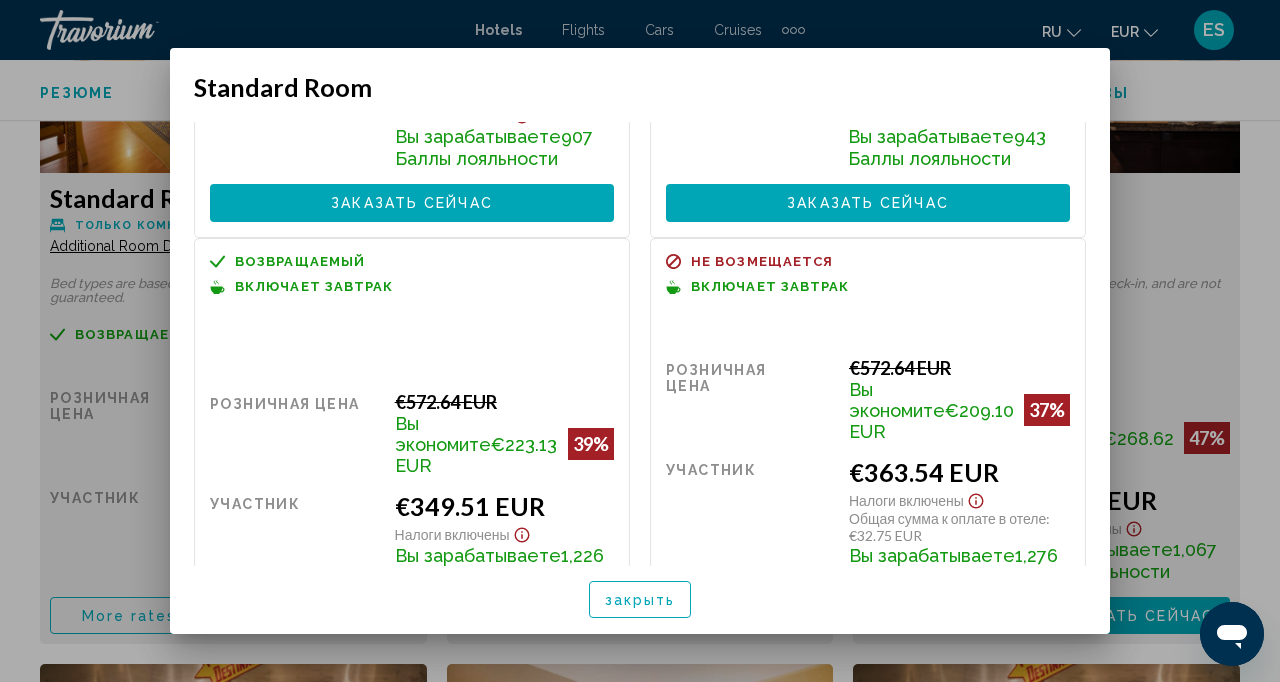 click on "закрыть" at bounding box center [640, 600] 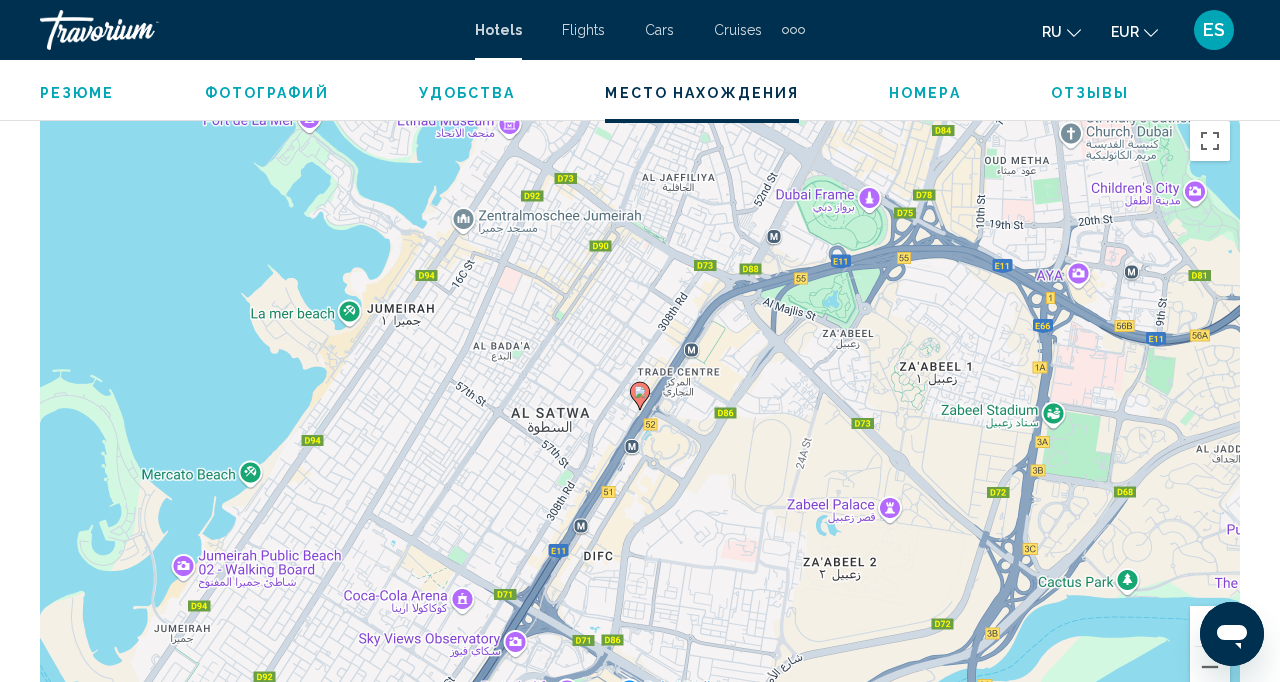 scroll, scrollTop: 2235, scrollLeft: 0, axis: vertical 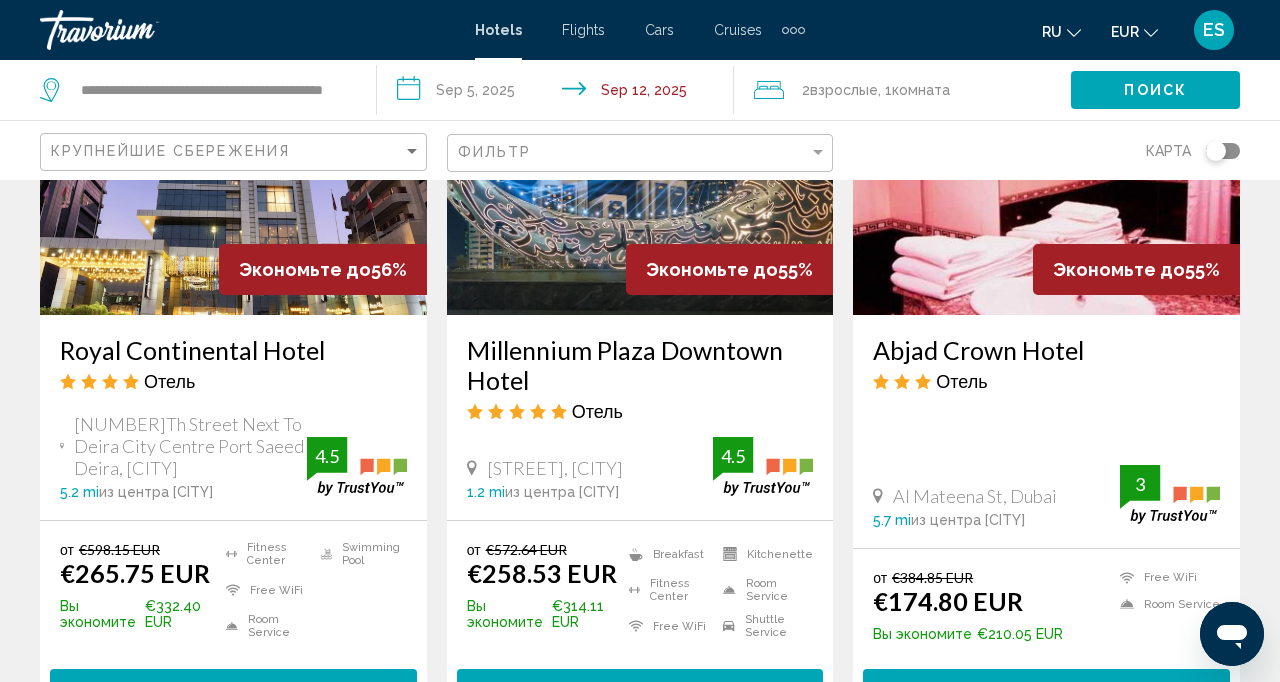 click on "Вы экономите" at bounding box center (507, 614) 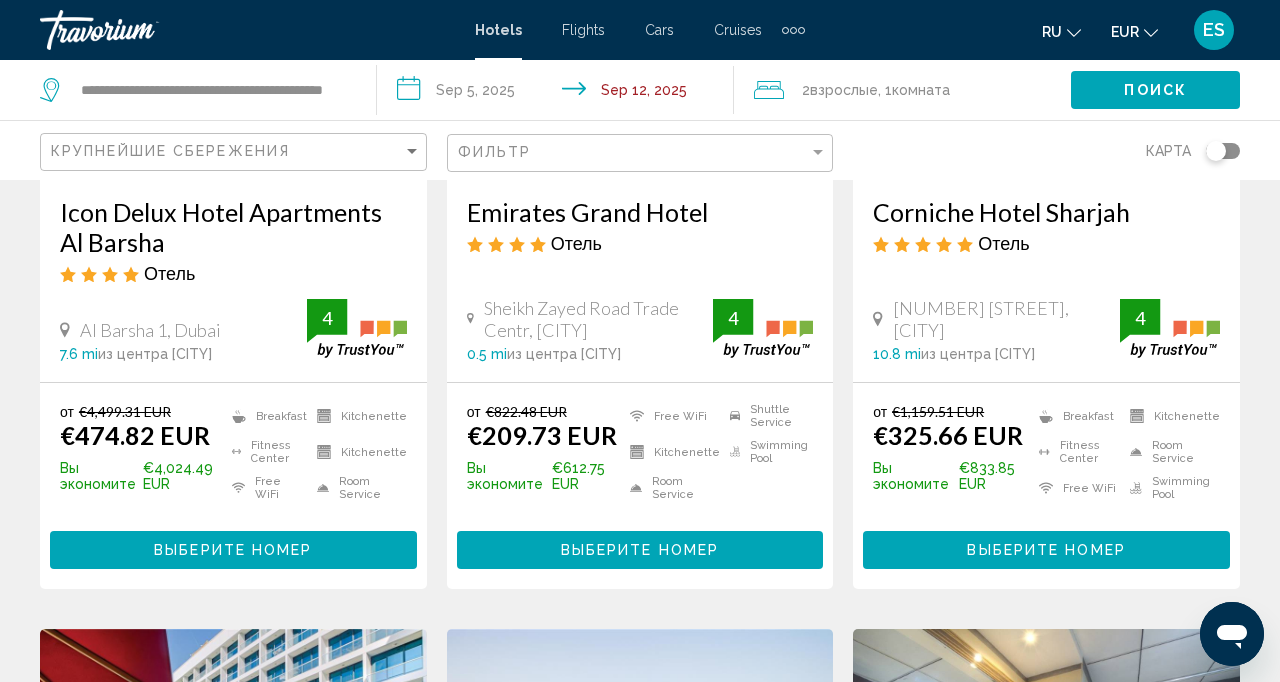 scroll, scrollTop: 0, scrollLeft: 0, axis: both 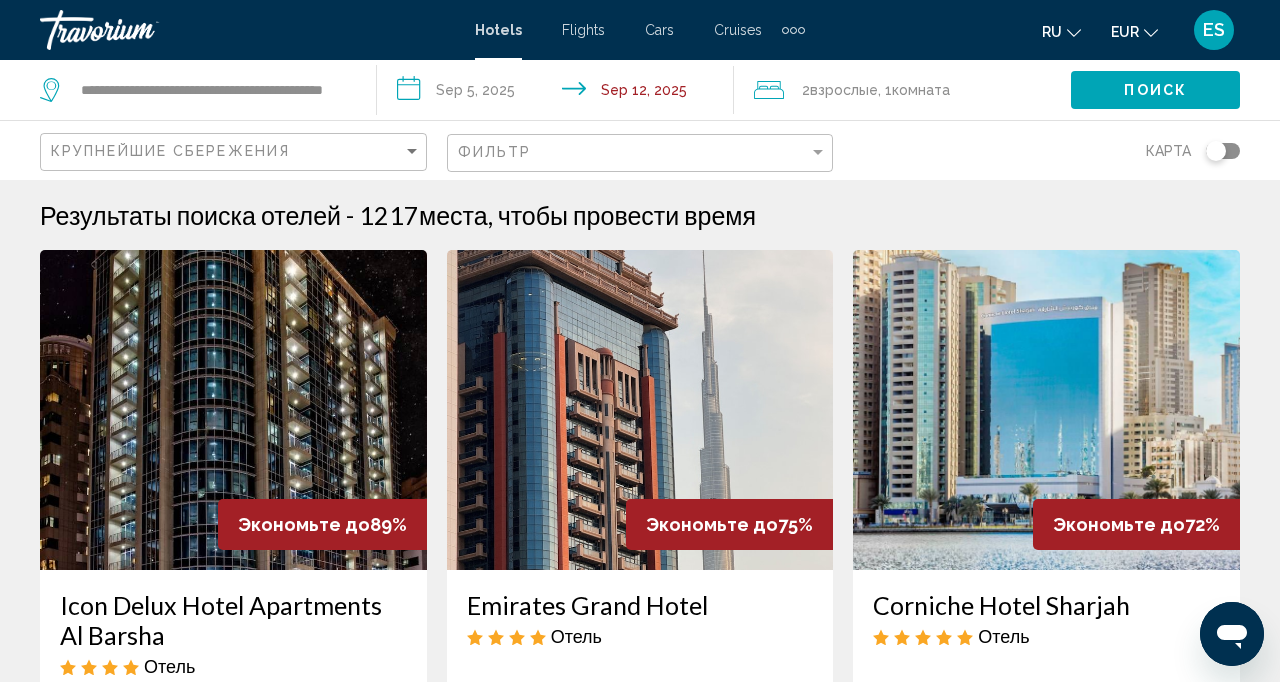 click at bounding box center [785, 30] 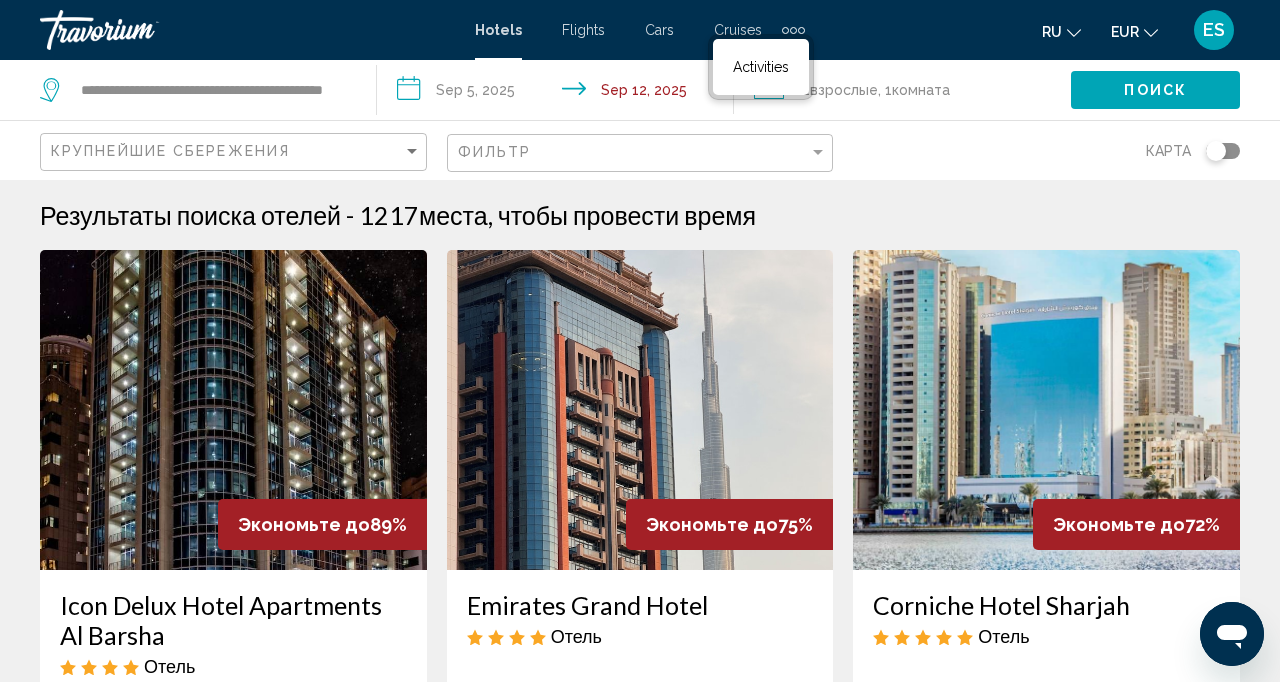 click on "Hotels Flights Cars Cruises Activities Hotels Flights Cars Cruises Activities" at bounding box center (640, 30) 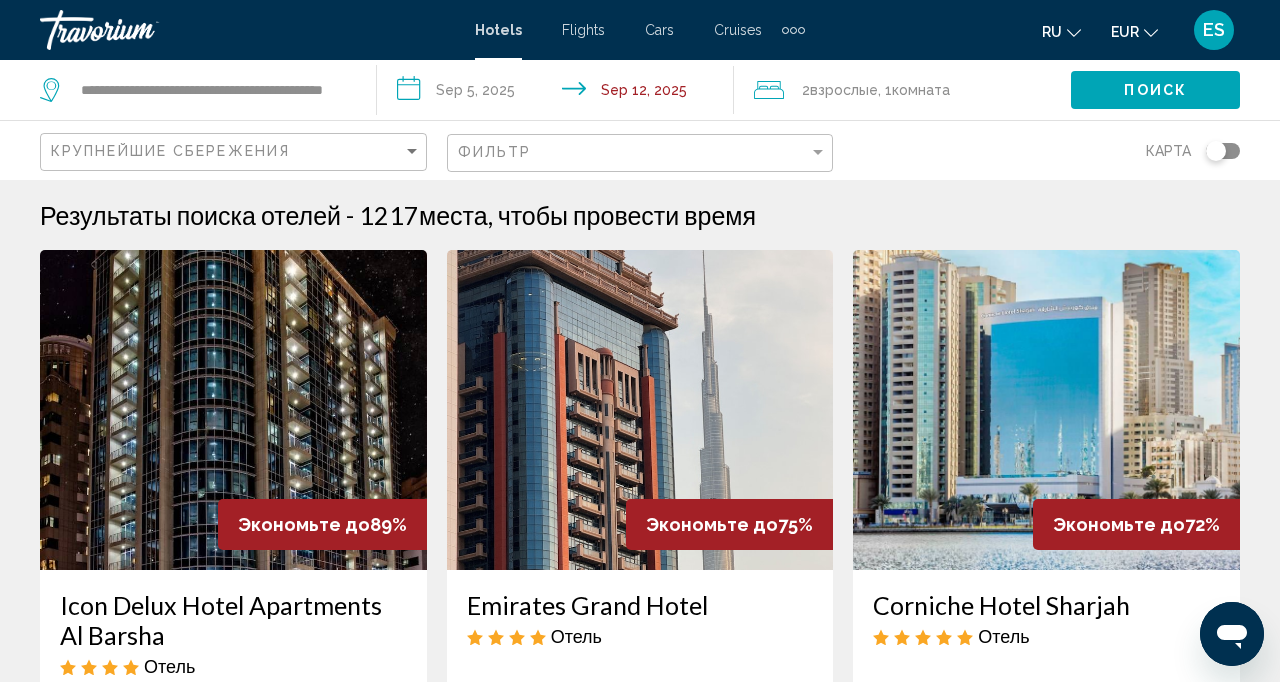 click at bounding box center [793, 30] 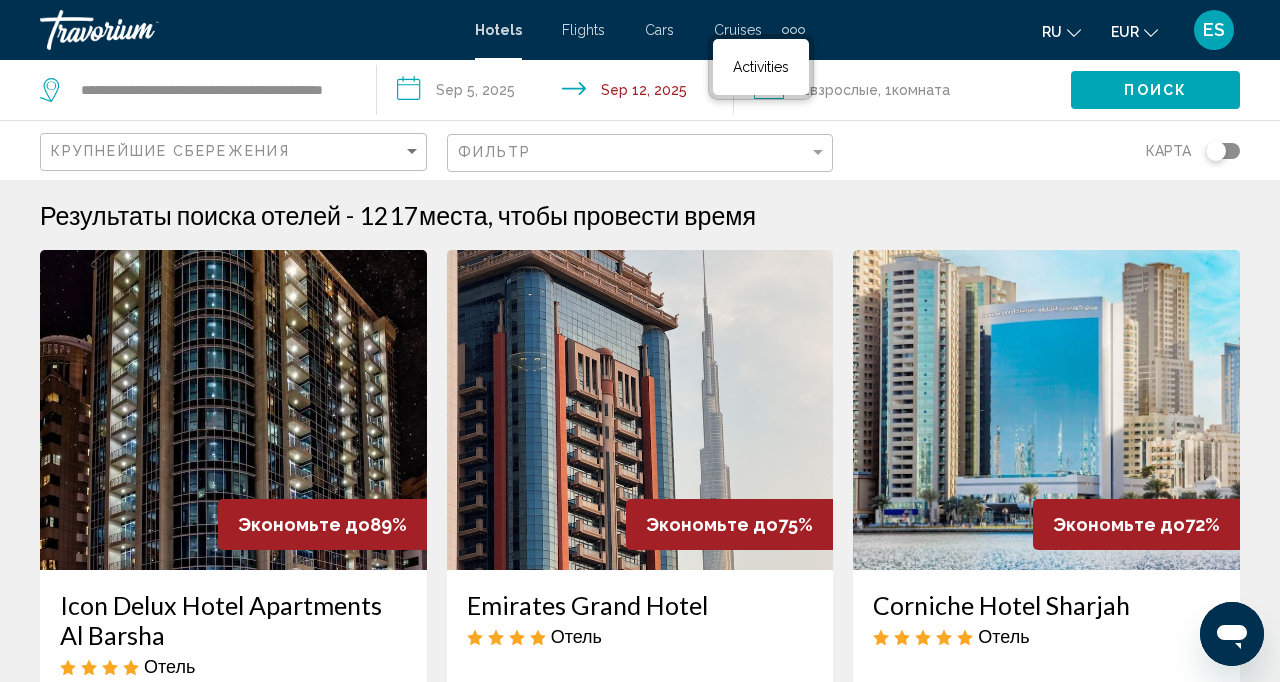 click at bounding box center (793, 30) 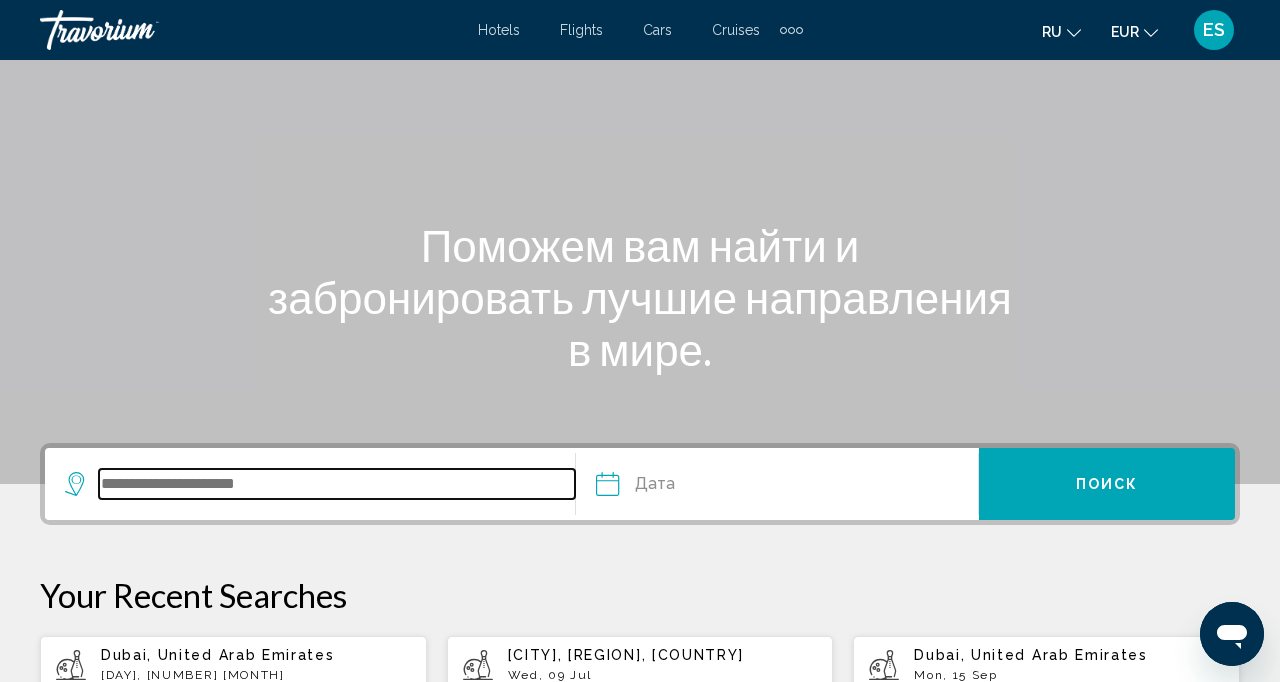 click at bounding box center (337, 484) 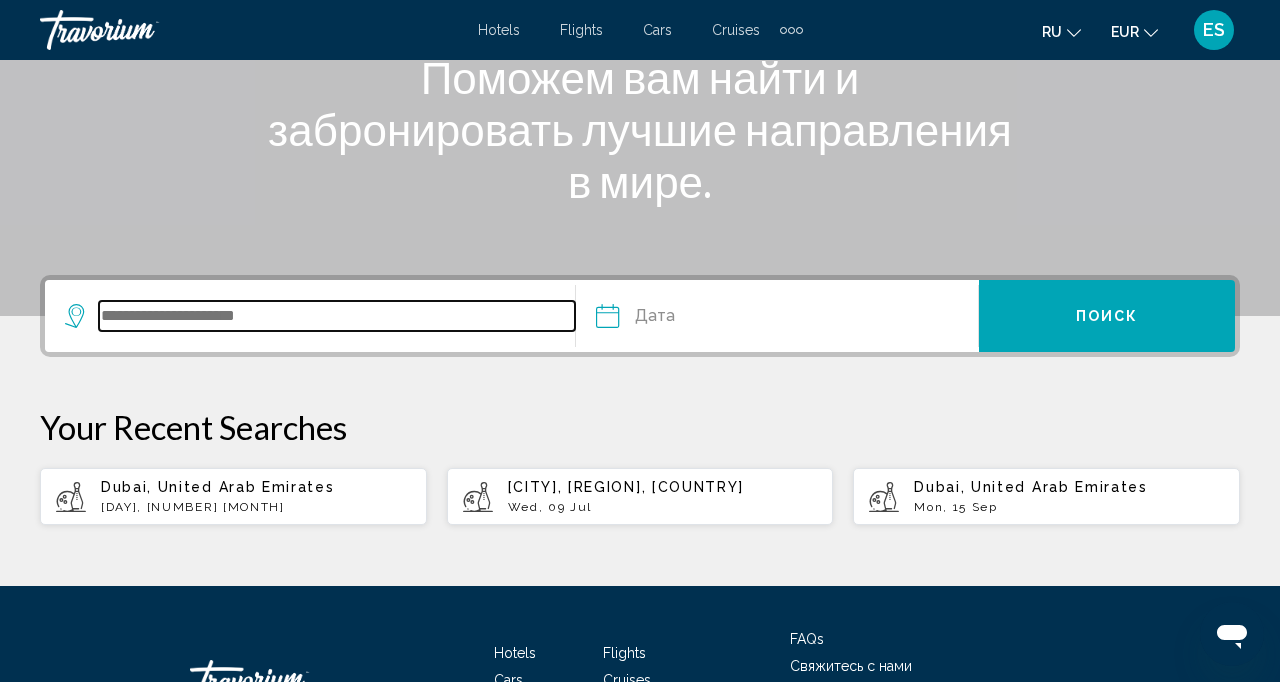 scroll, scrollTop: 337, scrollLeft: 0, axis: vertical 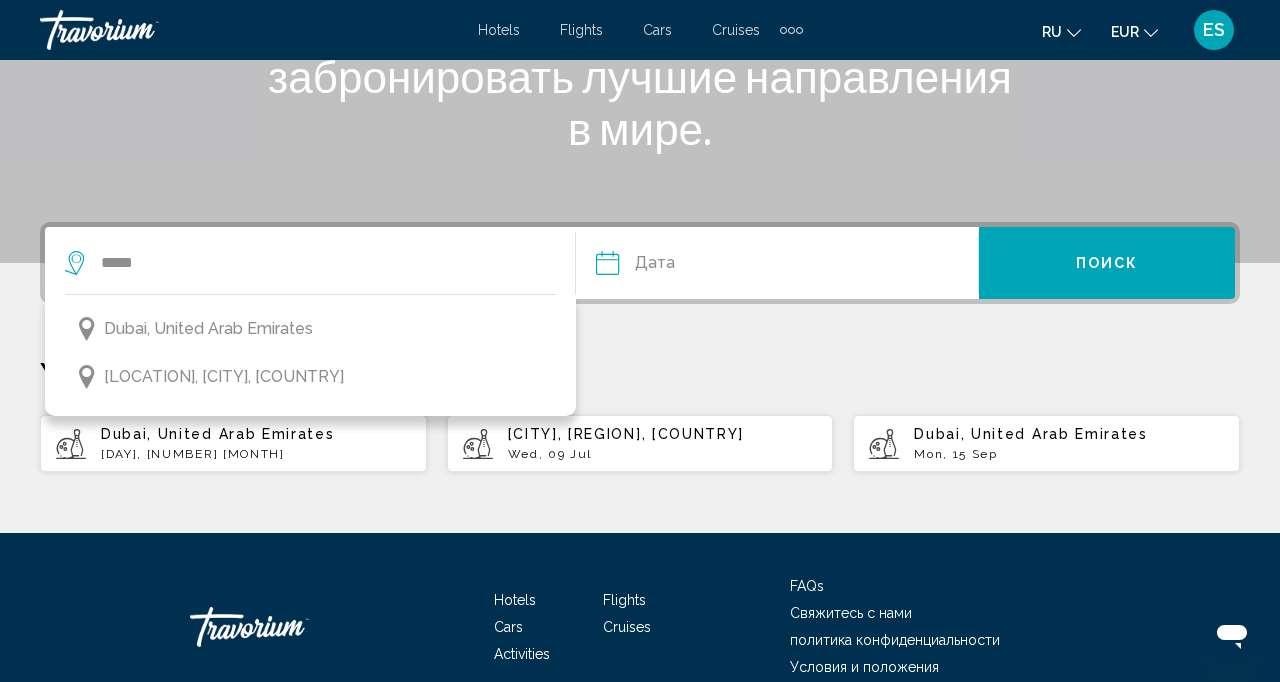 click on "Dubai, United Arab Emirates" at bounding box center [208, 329] 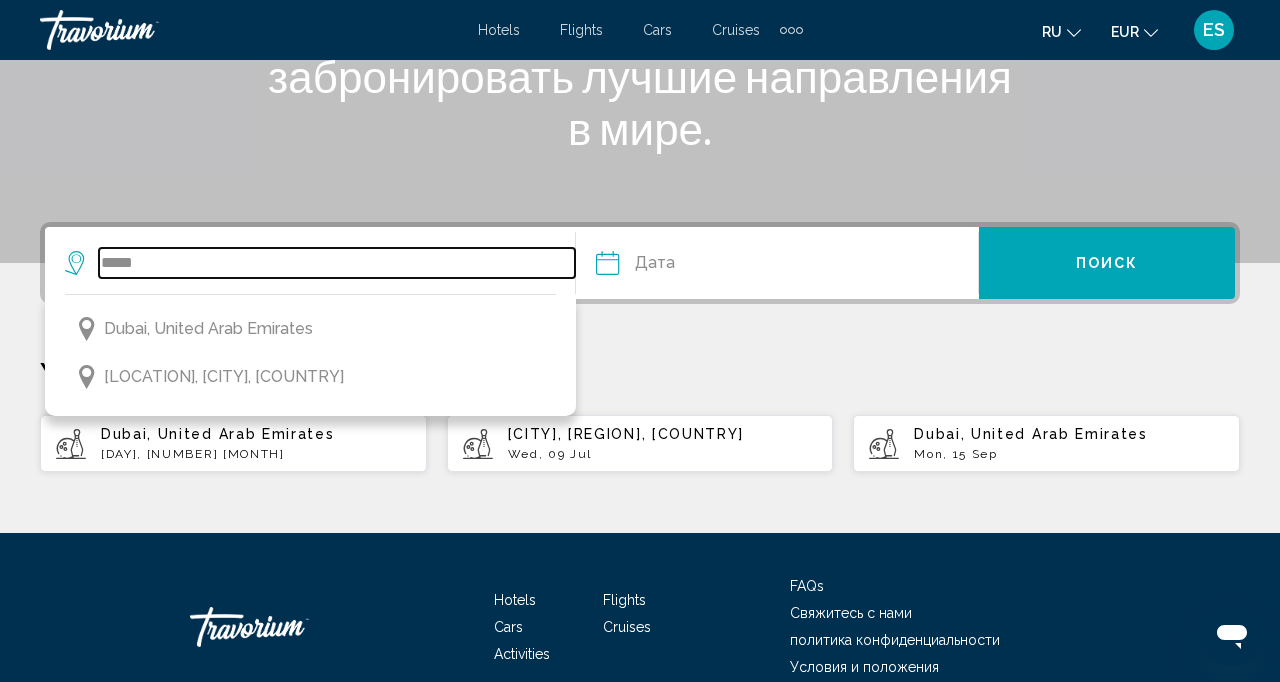 type on "**********" 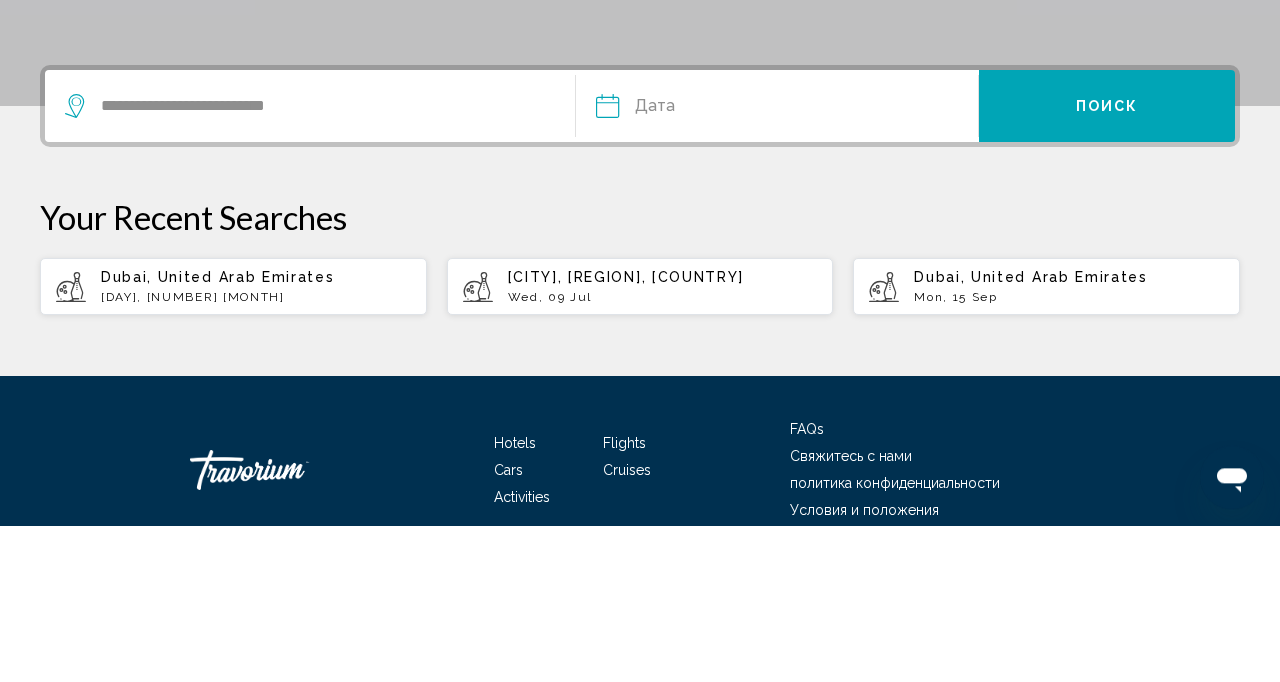 click at bounding box center [690, 266] 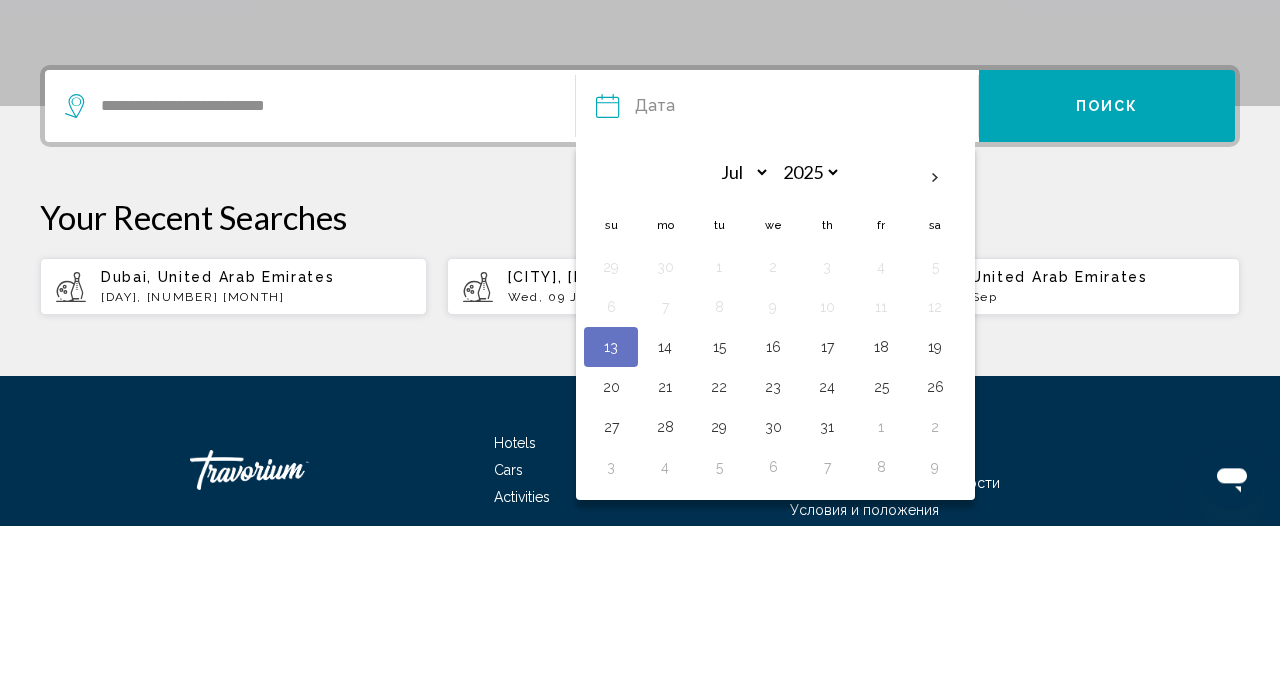 scroll, scrollTop: 337, scrollLeft: 0, axis: vertical 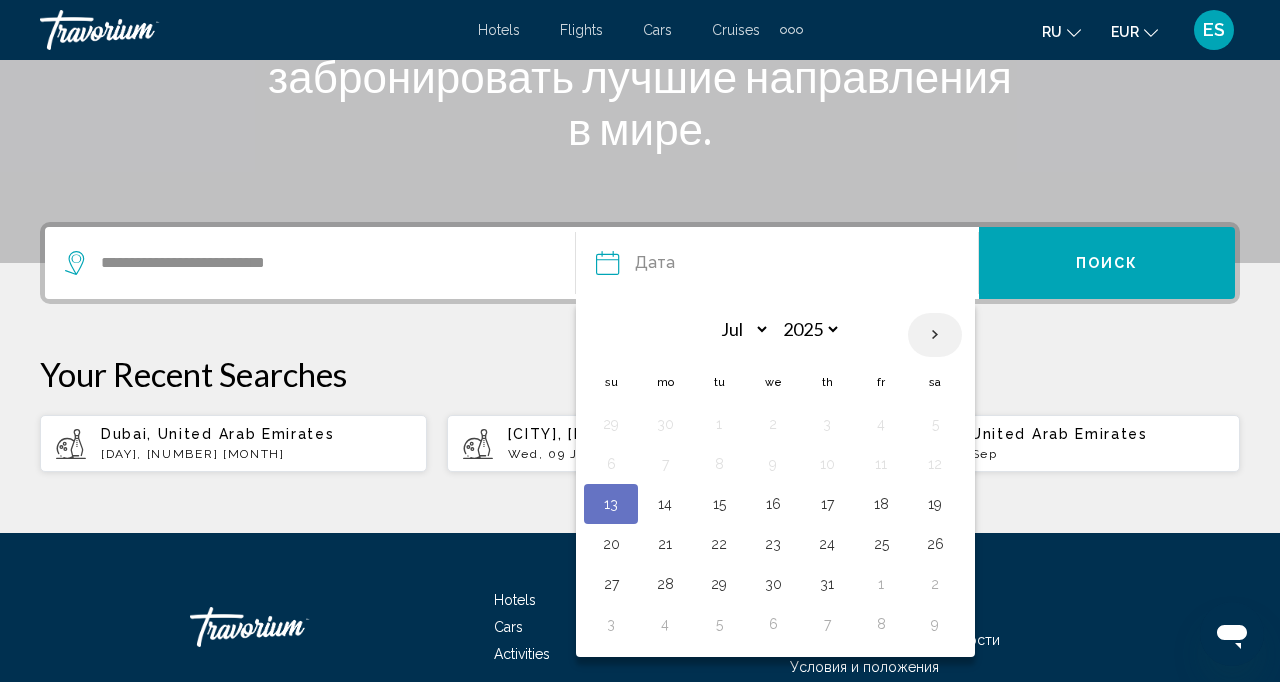 click at bounding box center [935, 335] 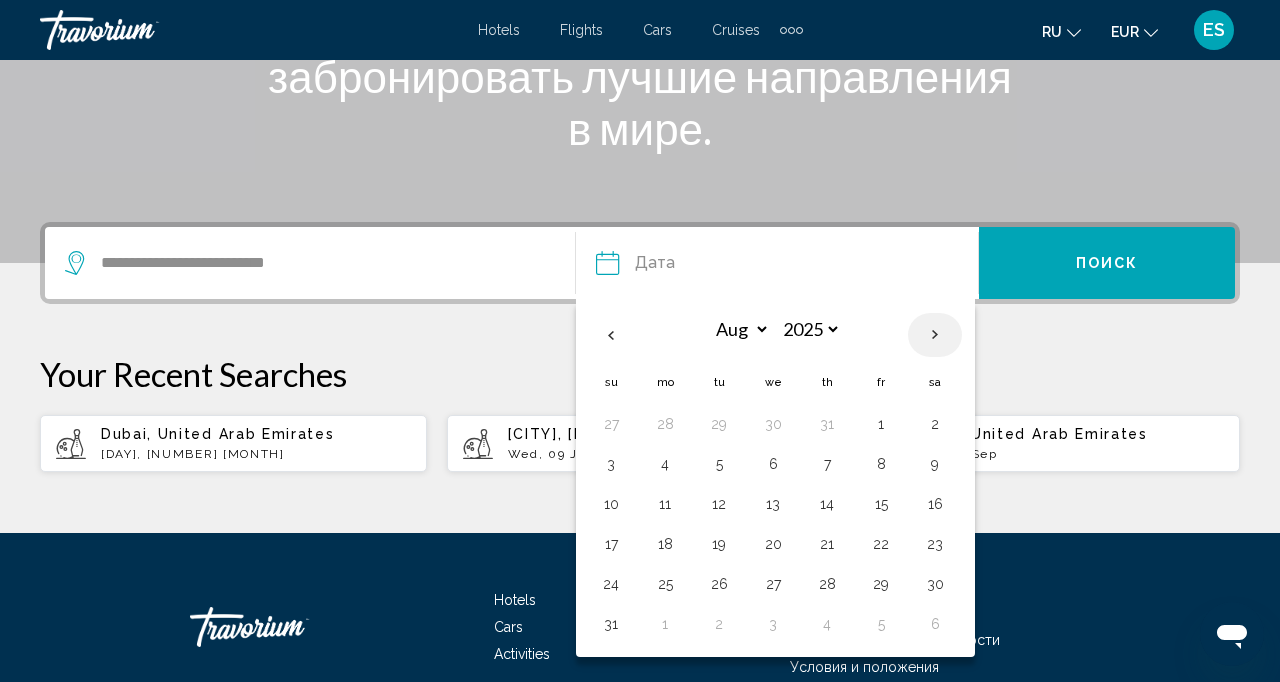 click at bounding box center [935, 335] 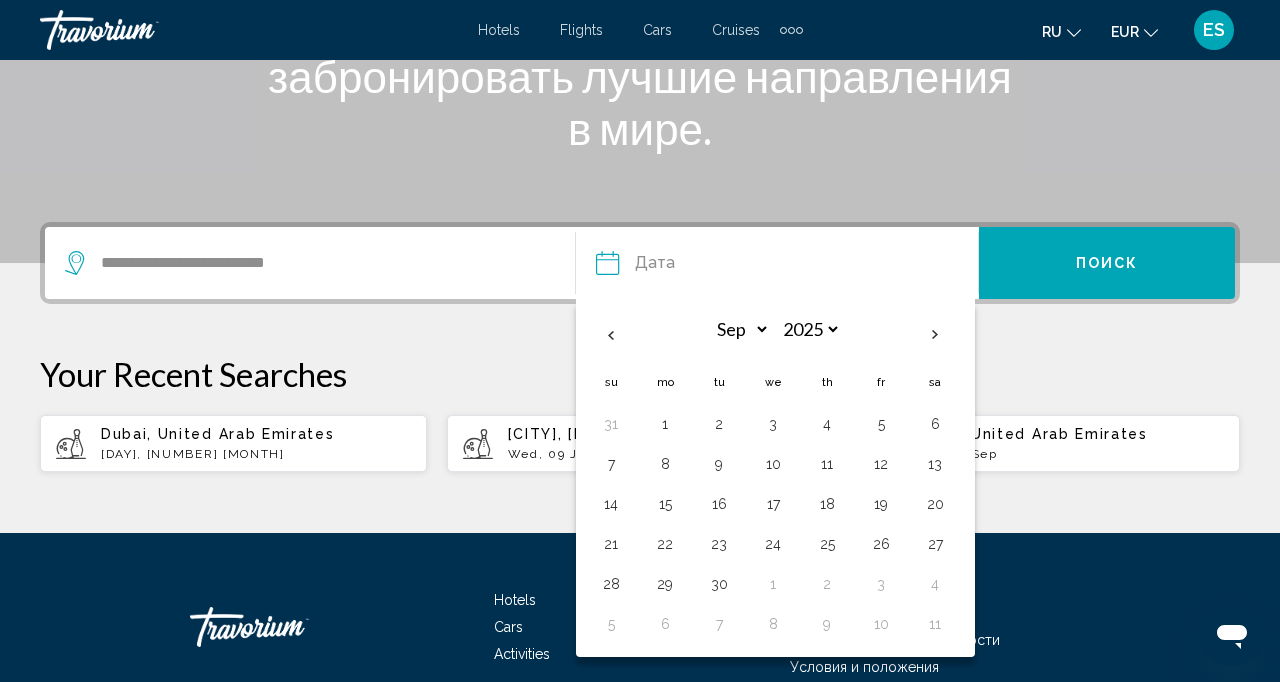 click on "17" at bounding box center (773, 504) 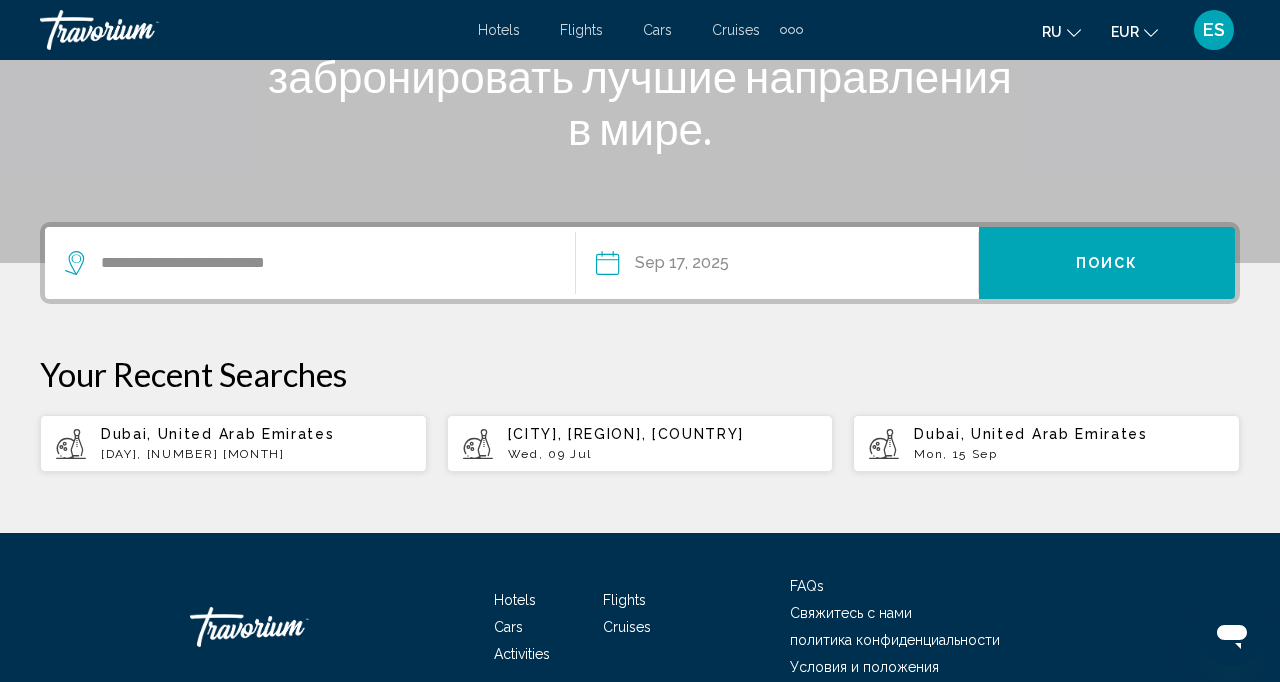 click on "Поиск" at bounding box center (1107, 264) 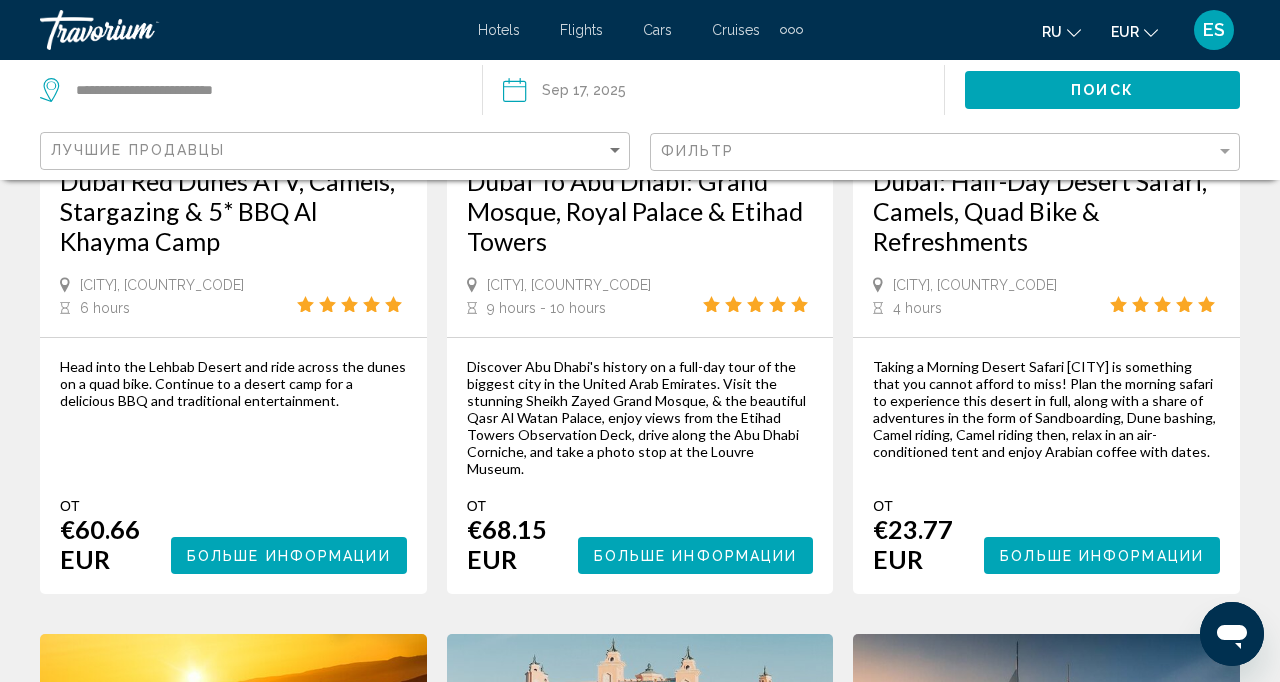 scroll, scrollTop: 0, scrollLeft: 0, axis: both 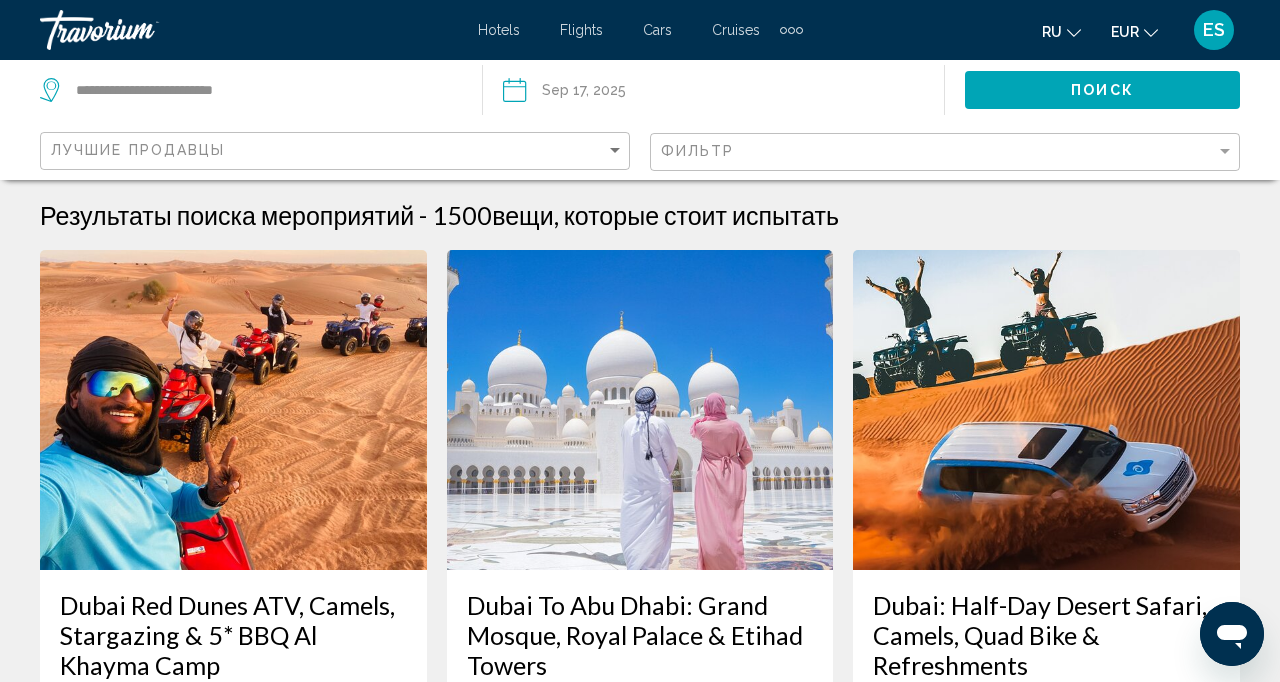 click at bounding box center (799, 30) 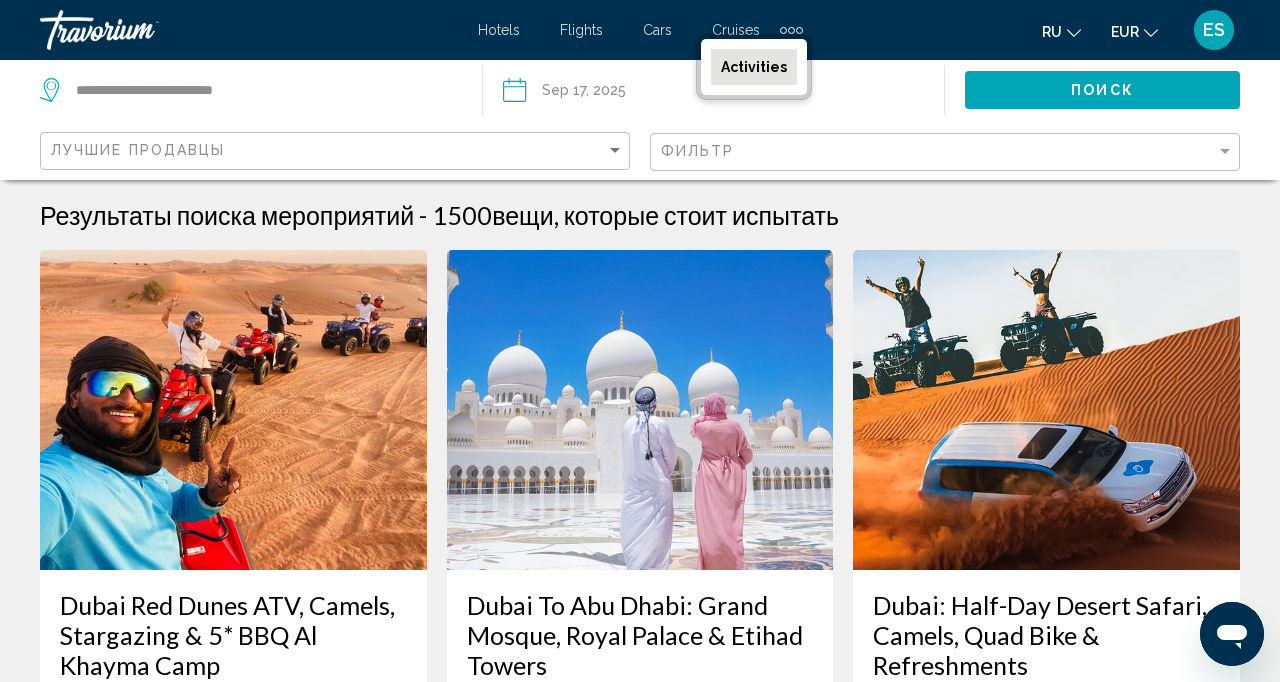 click at bounding box center (791, 30) 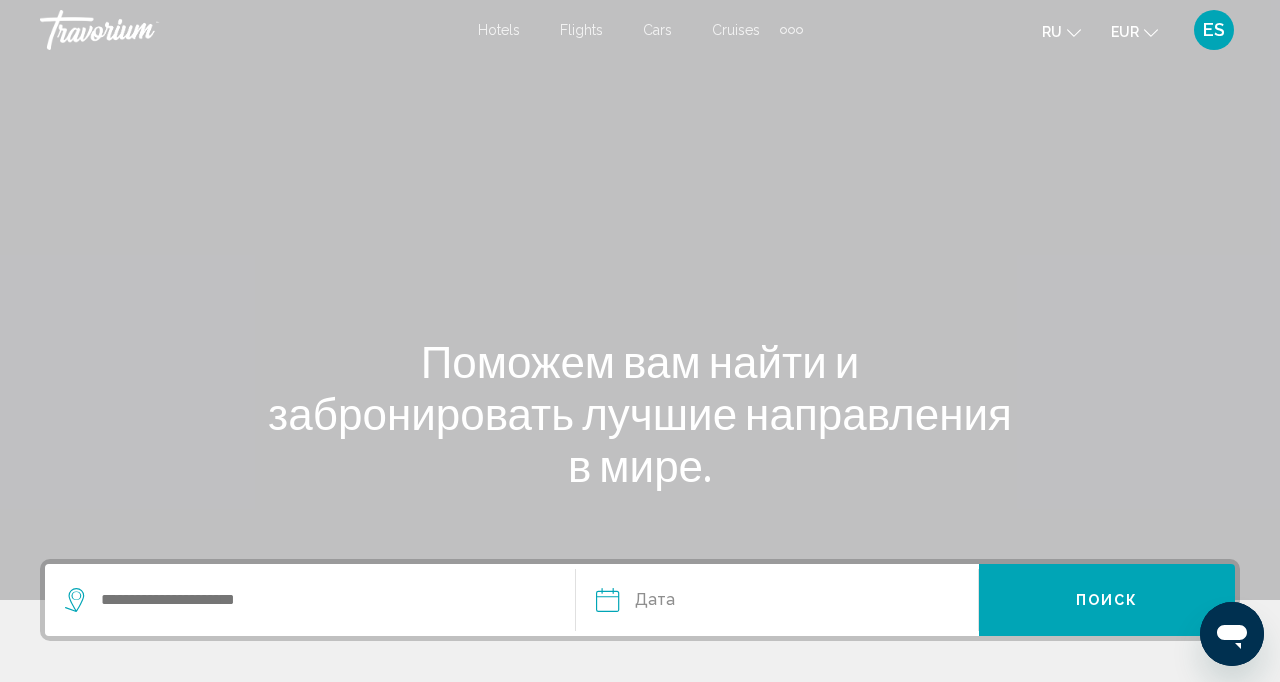 click on "Hotels" at bounding box center [499, 30] 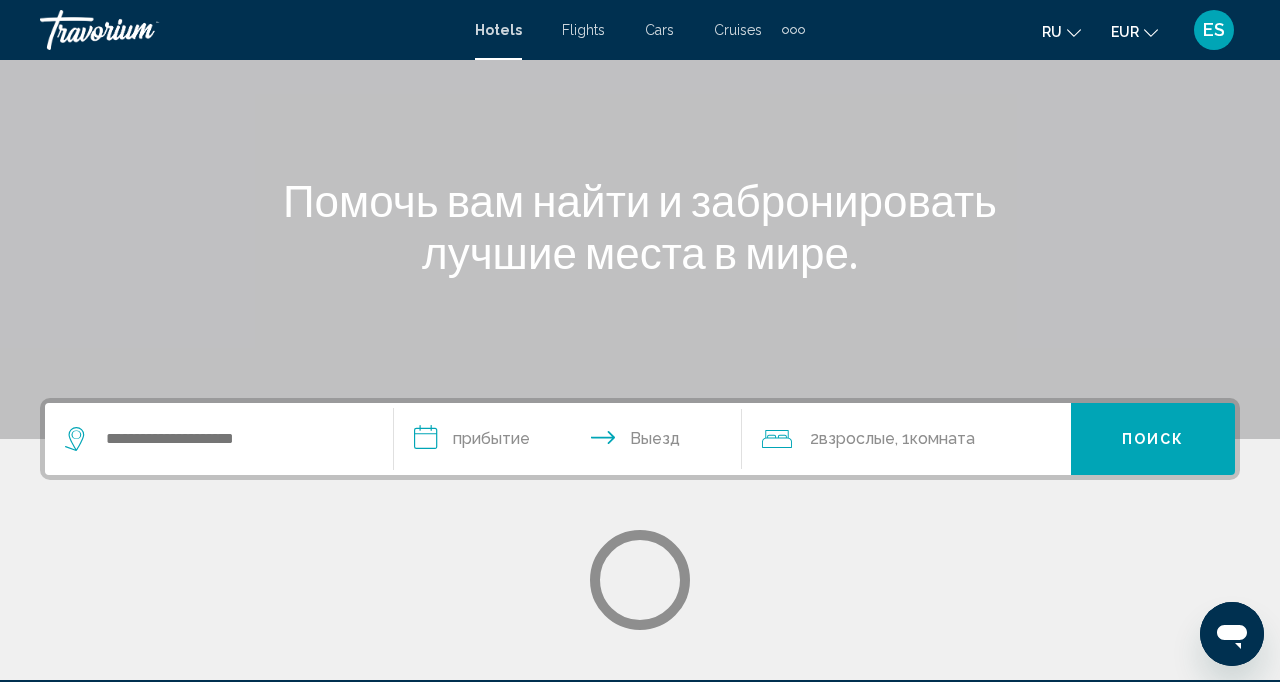 scroll, scrollTop: 162, scrollLeft: 0, axis: vertical 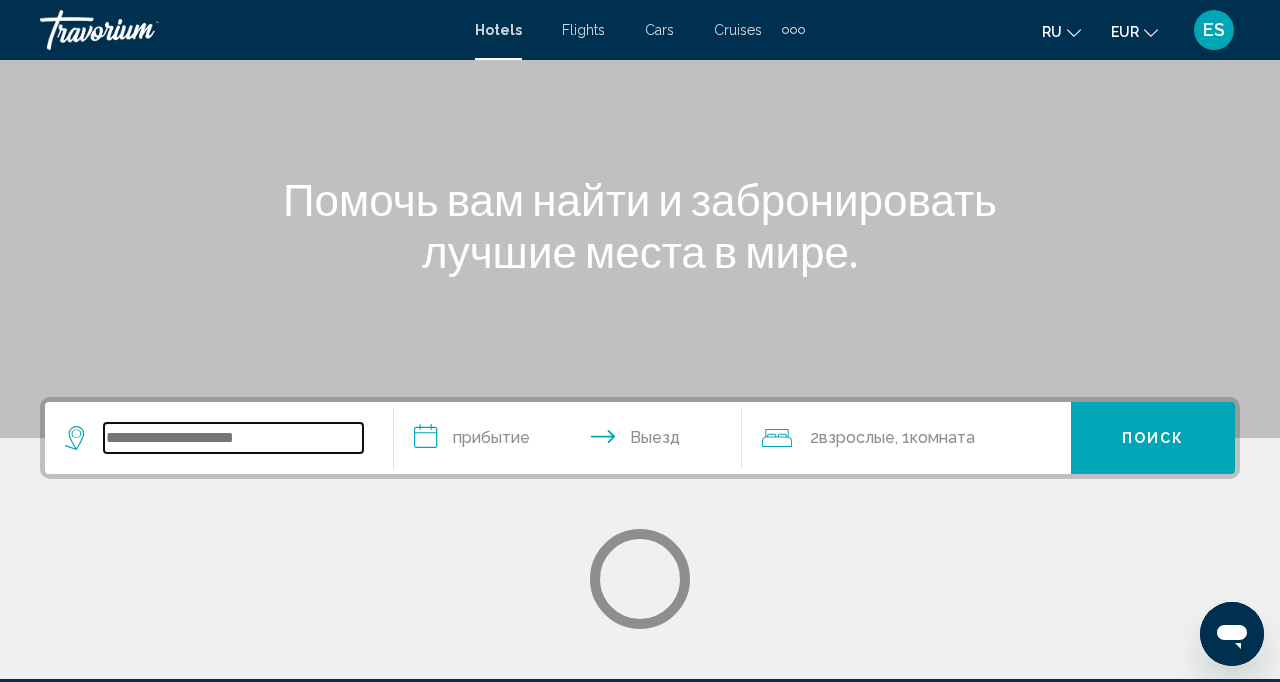 click at bounding box center (233, 438) 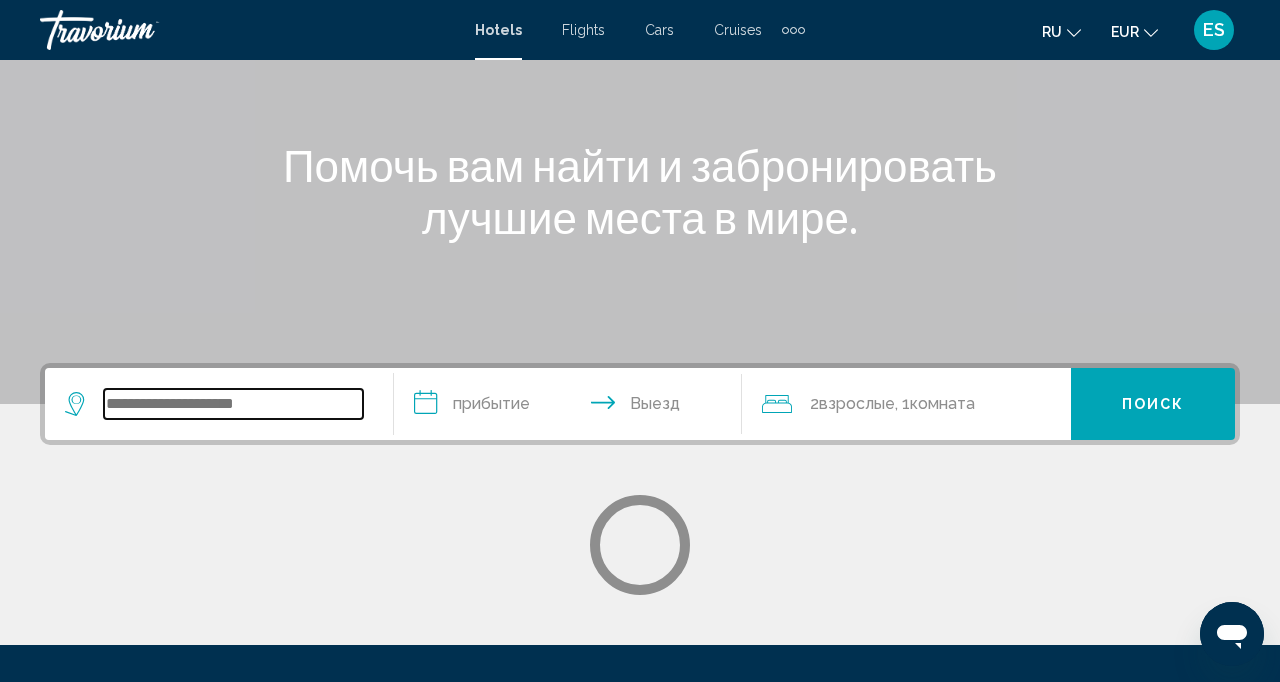 scroll, scrollTop: 309, scrollLeft: 0, axis: vertical 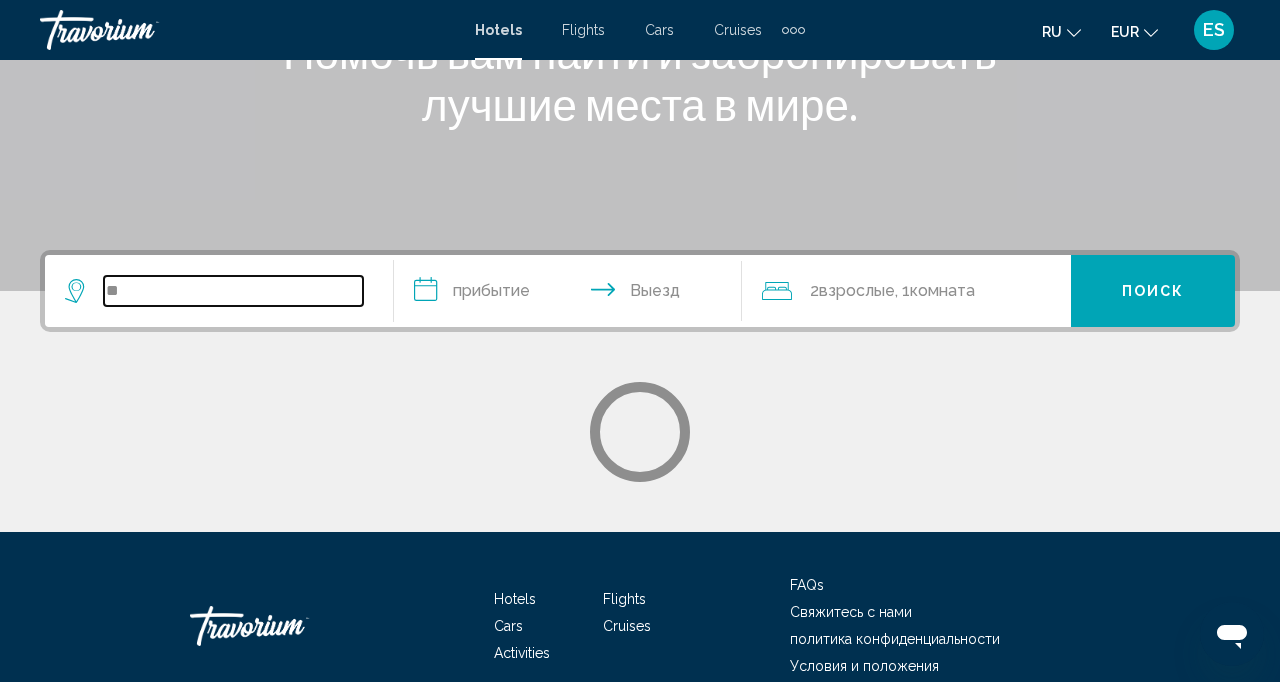 type on "*" 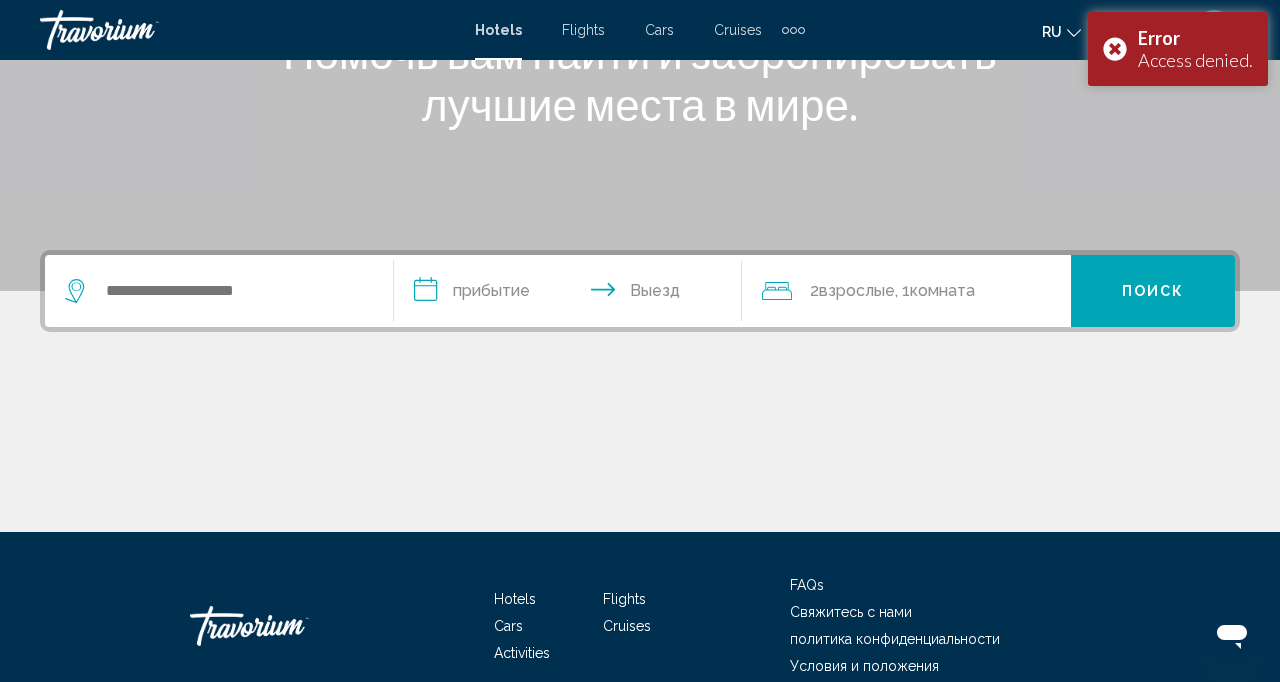 click at bounding box center [219, 291] 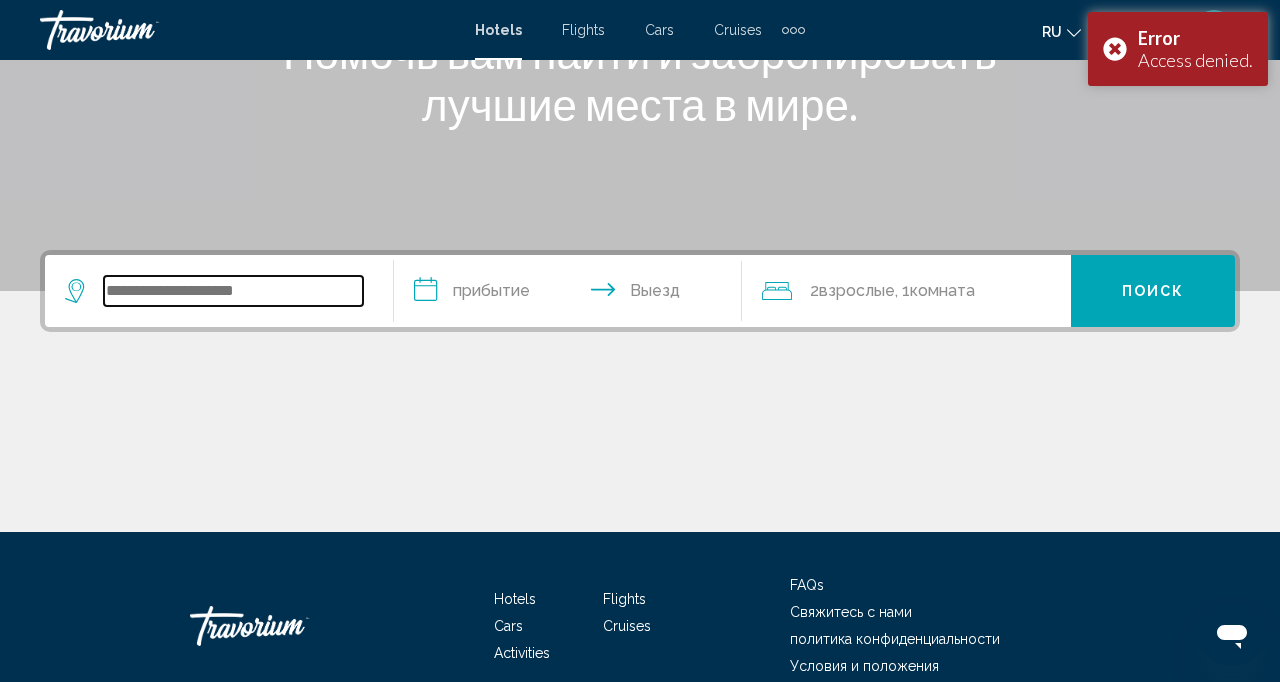 click at bounding box center [233, 291] 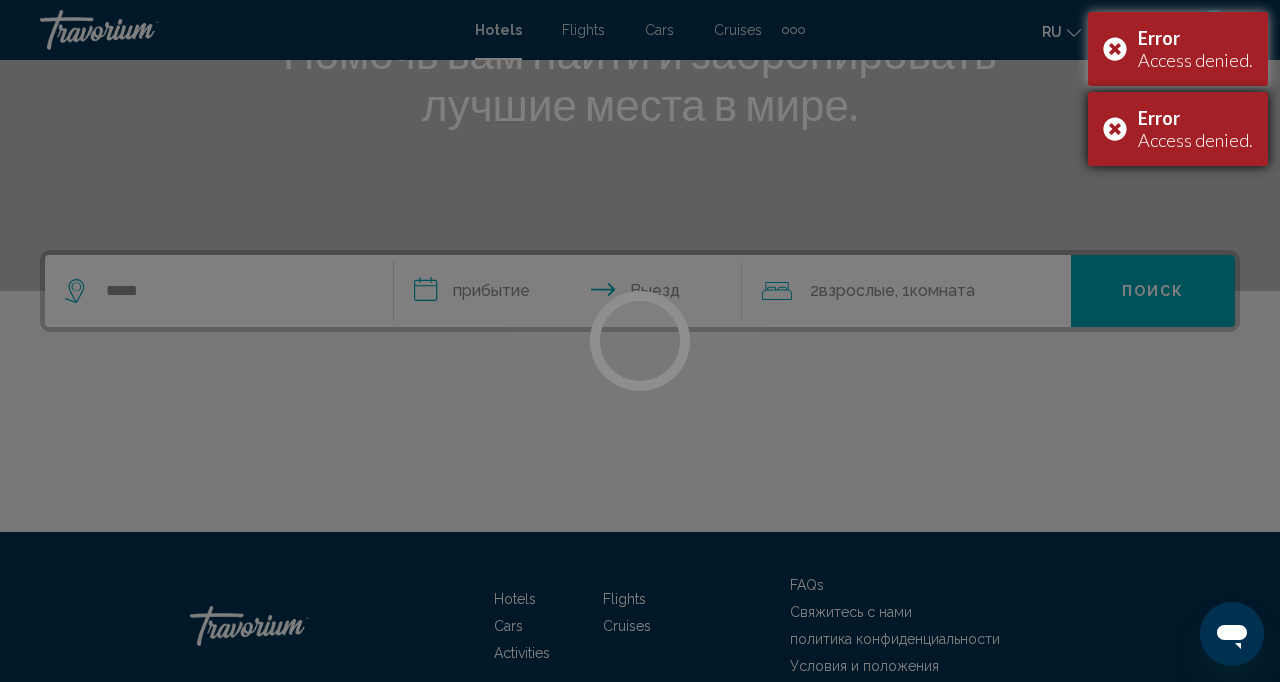 click on "Error   Access denied." at bounding box center (1178, 129) 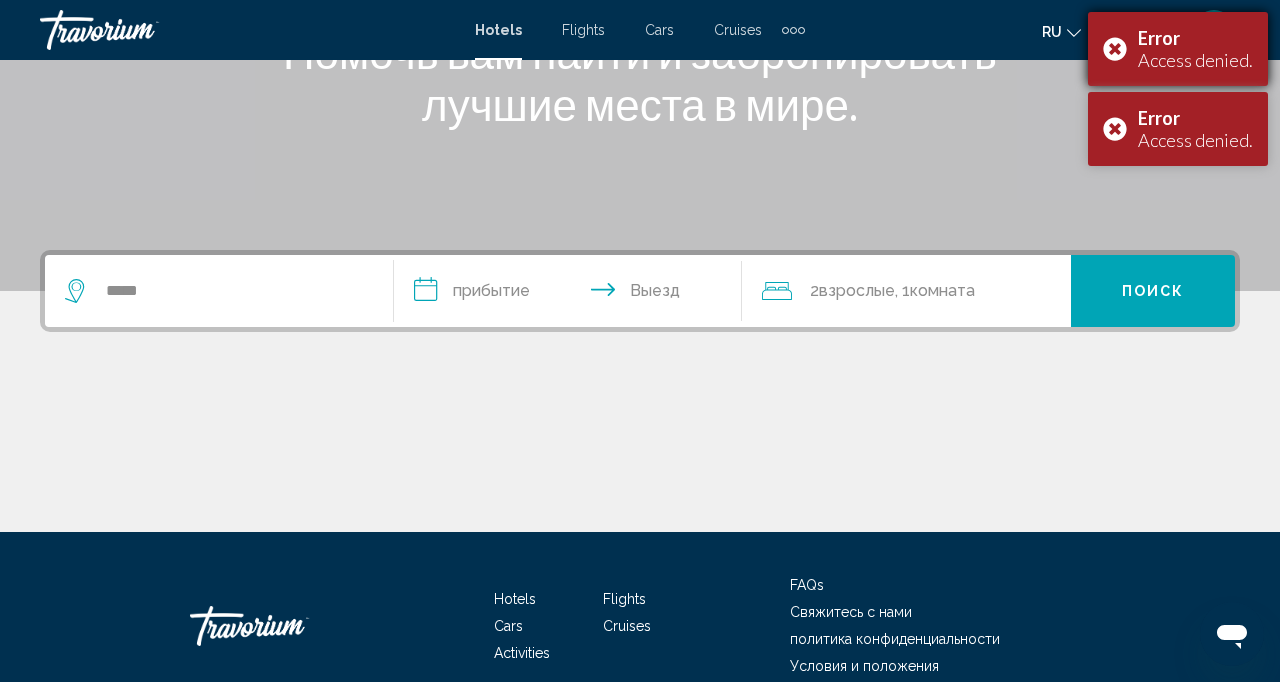 click on "Error   Access denied." at bounding box center (1178, 49) 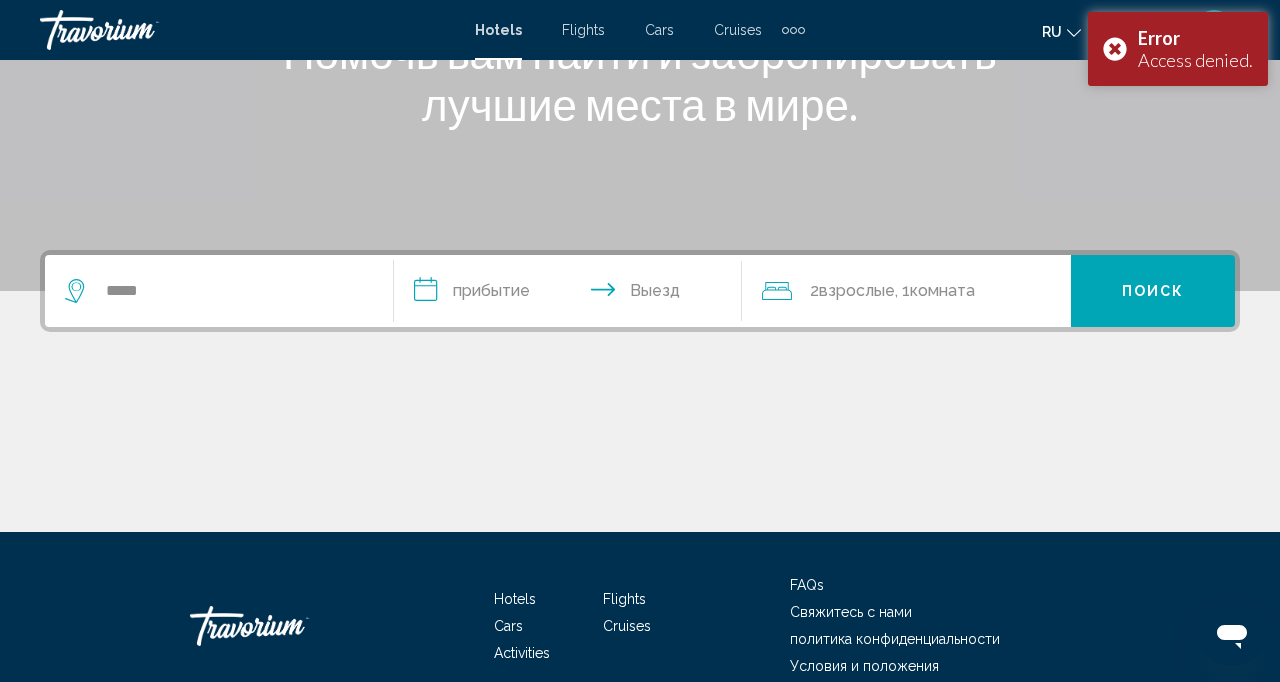 click on "Помочь вам найти и забронировать лучшие места в мире." at bounding box center (640, 78) 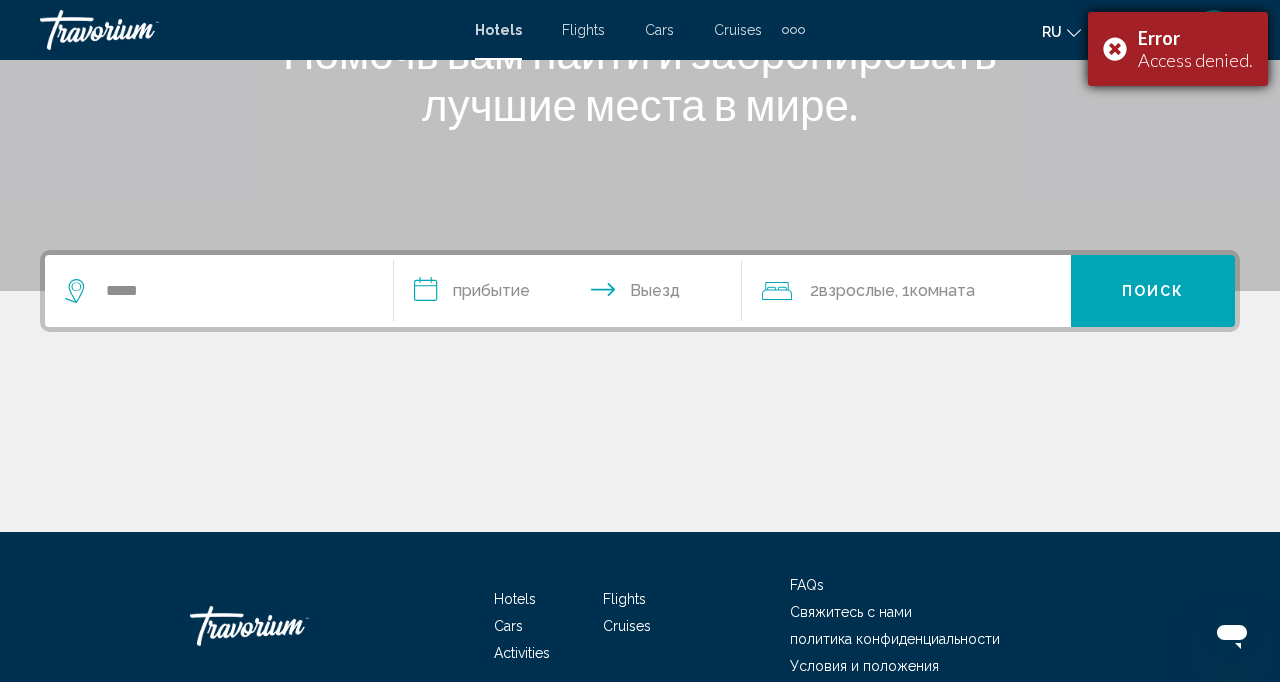 click on "Error   Access denied." at bounding box center [1178, 49] 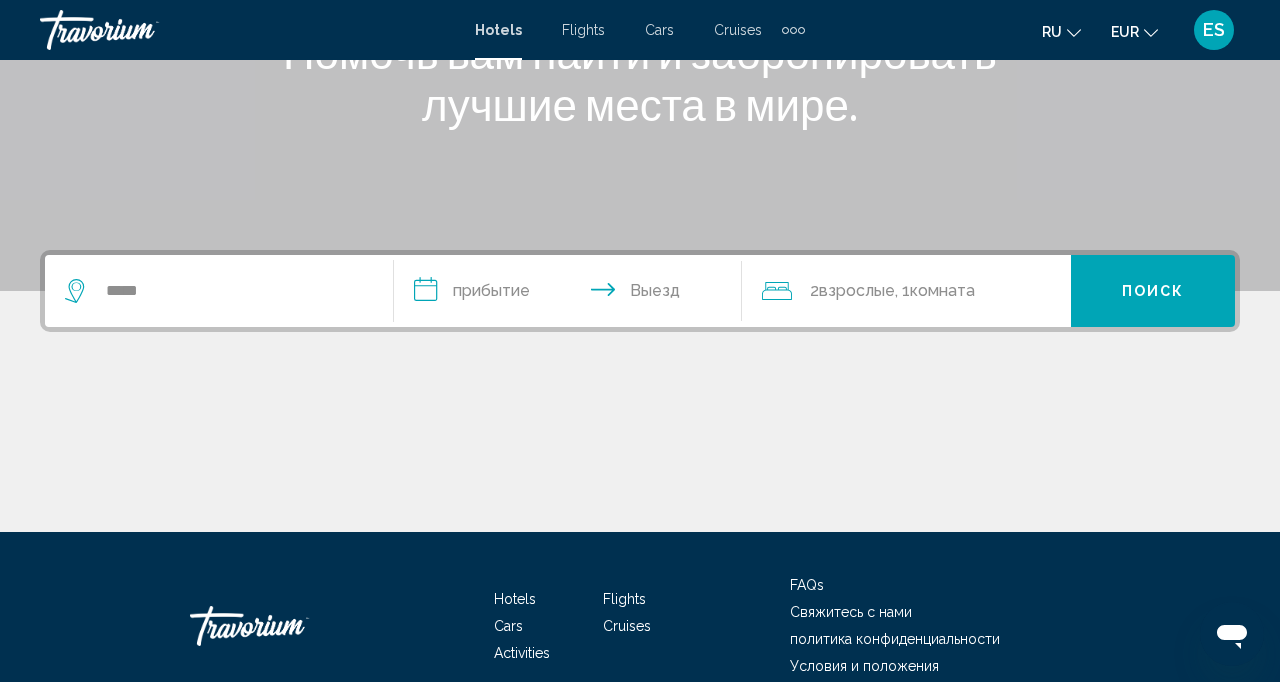 click on "*****" at bounding box center (219, 291) 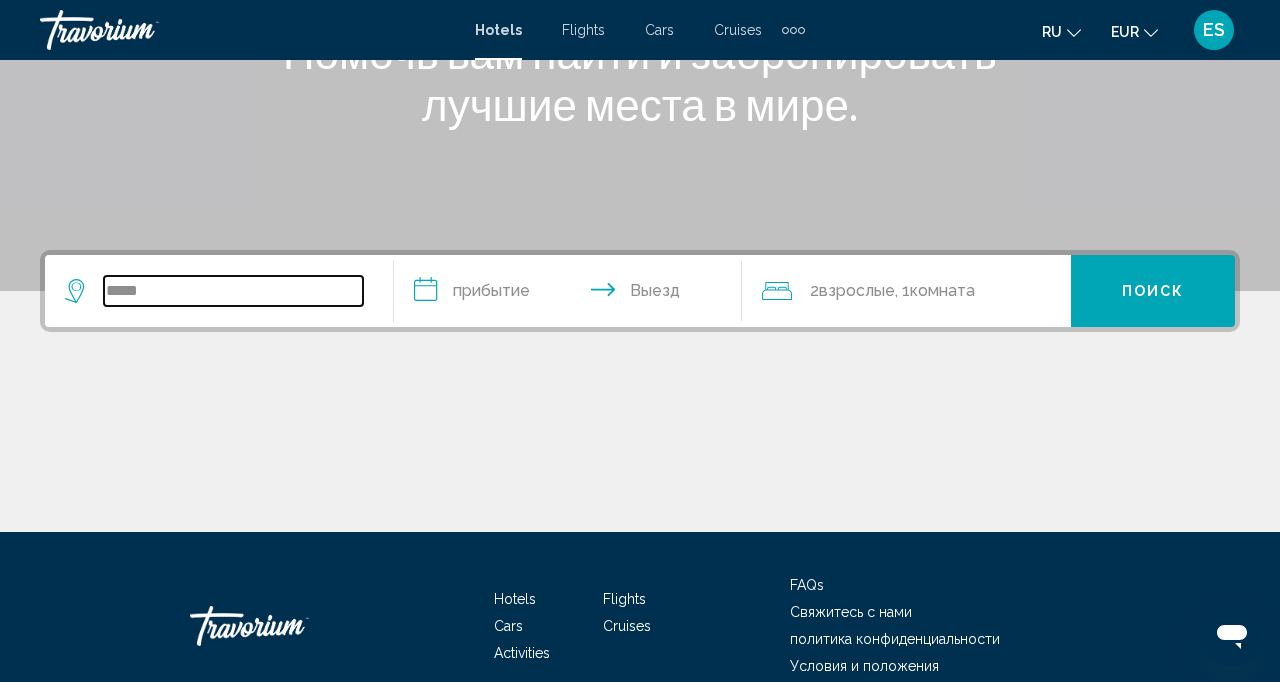 click on "*****" at bounding box center (233, 291) 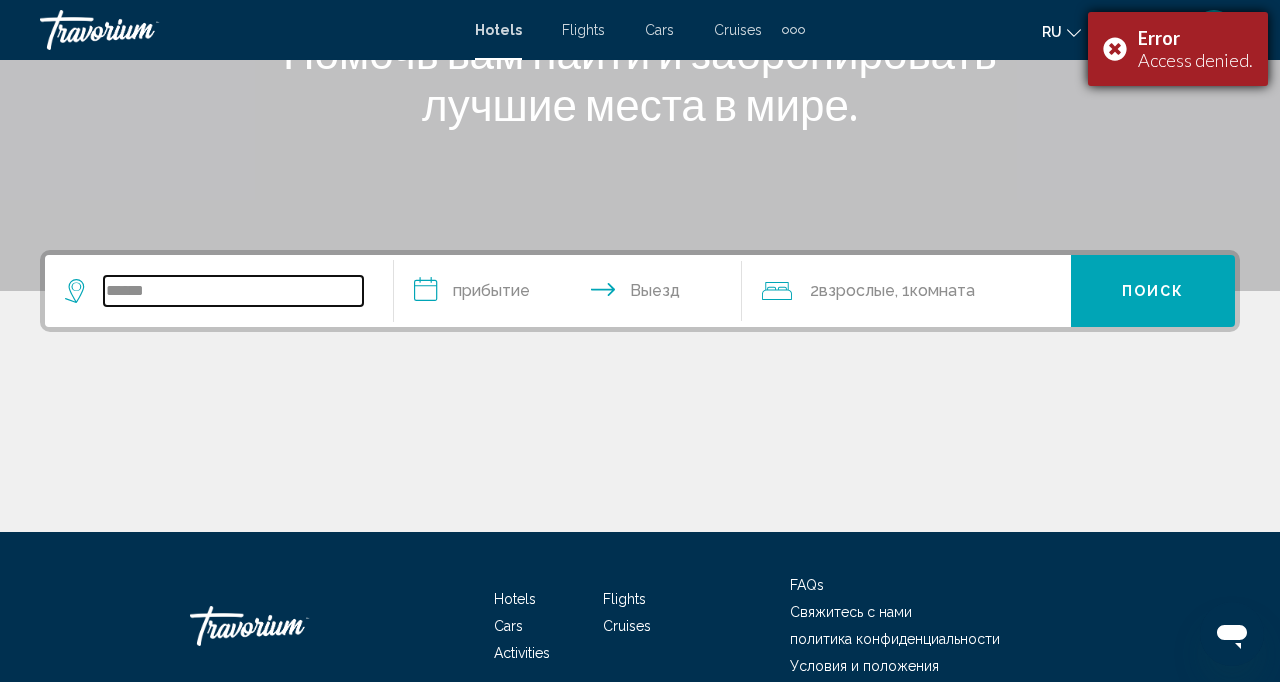 type on "******" 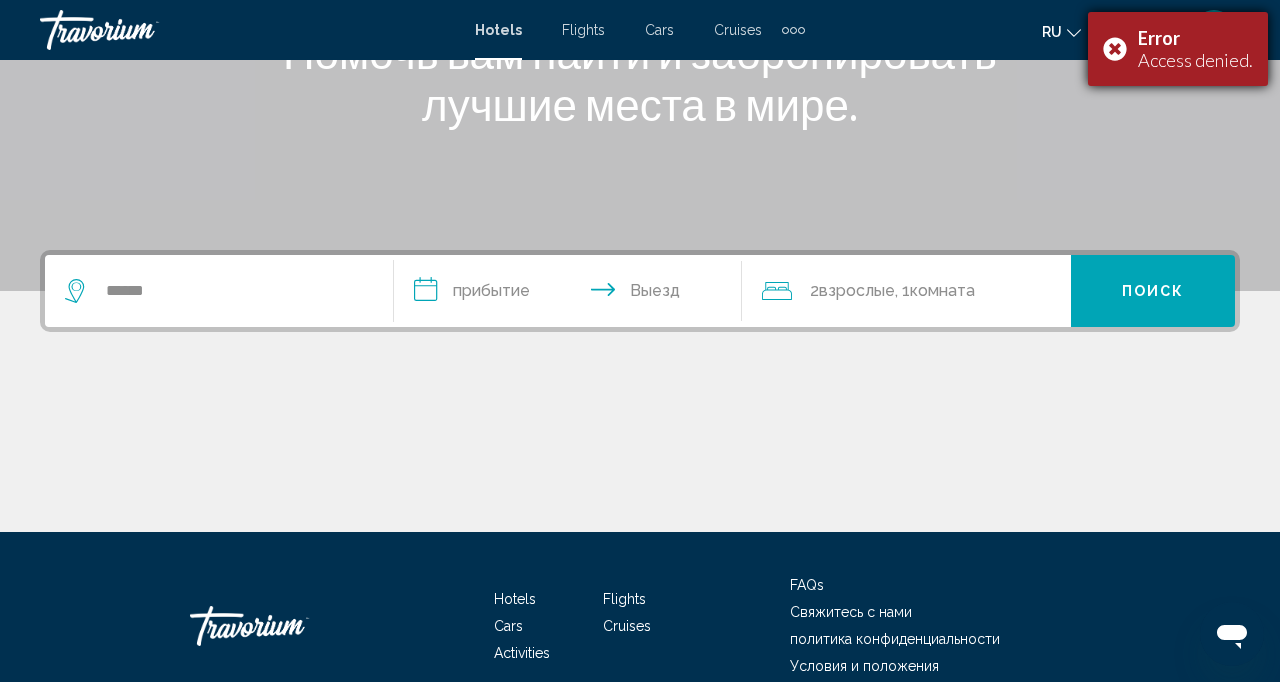 click on "Error   Access denied." at bounding box center [1178, 49] 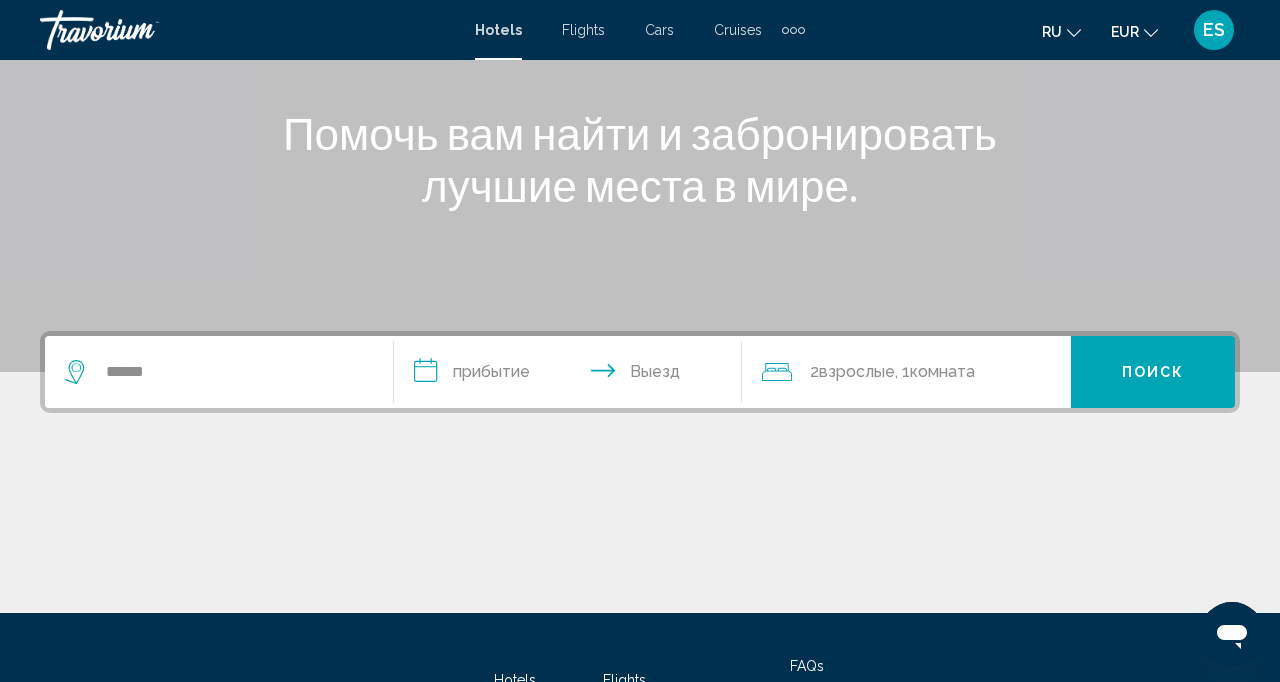 scroll, scrollTop: 0, scrollLeft: 0, axis: both 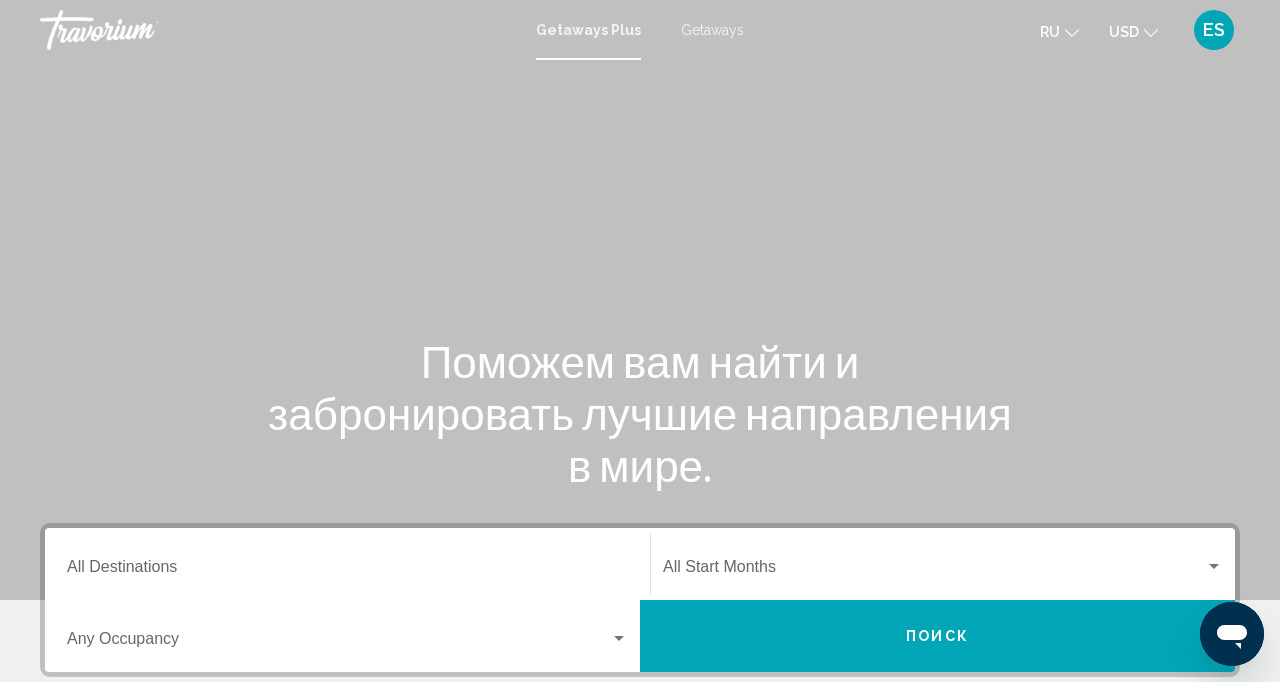 click on "Getaways" at bounding box center [712, 30] 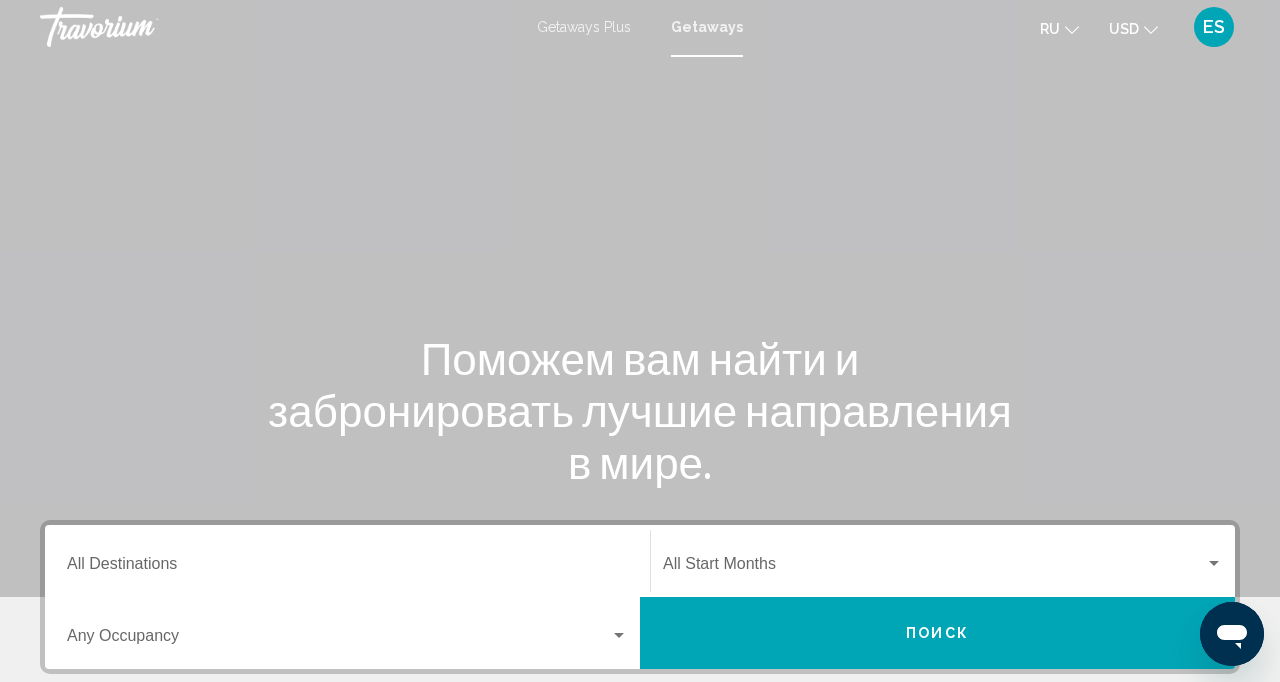 scroll, scrollTop: 0, scrollLeft: 0, axis: both 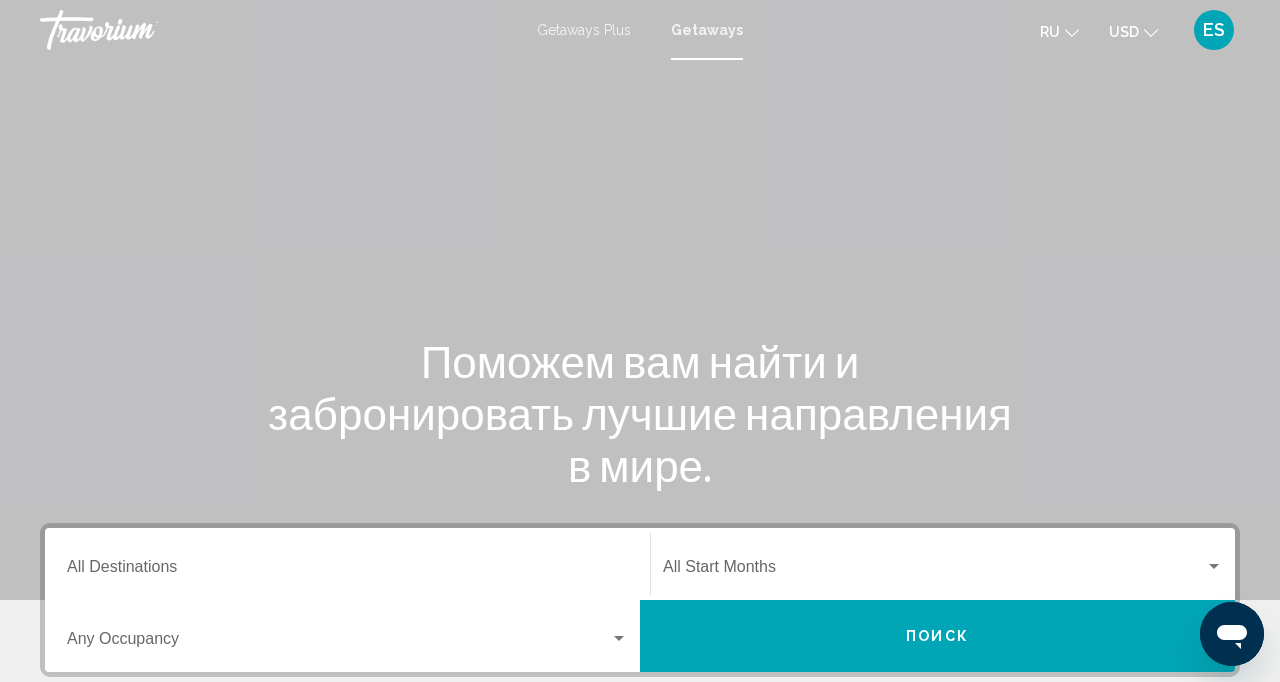 click on "USD" 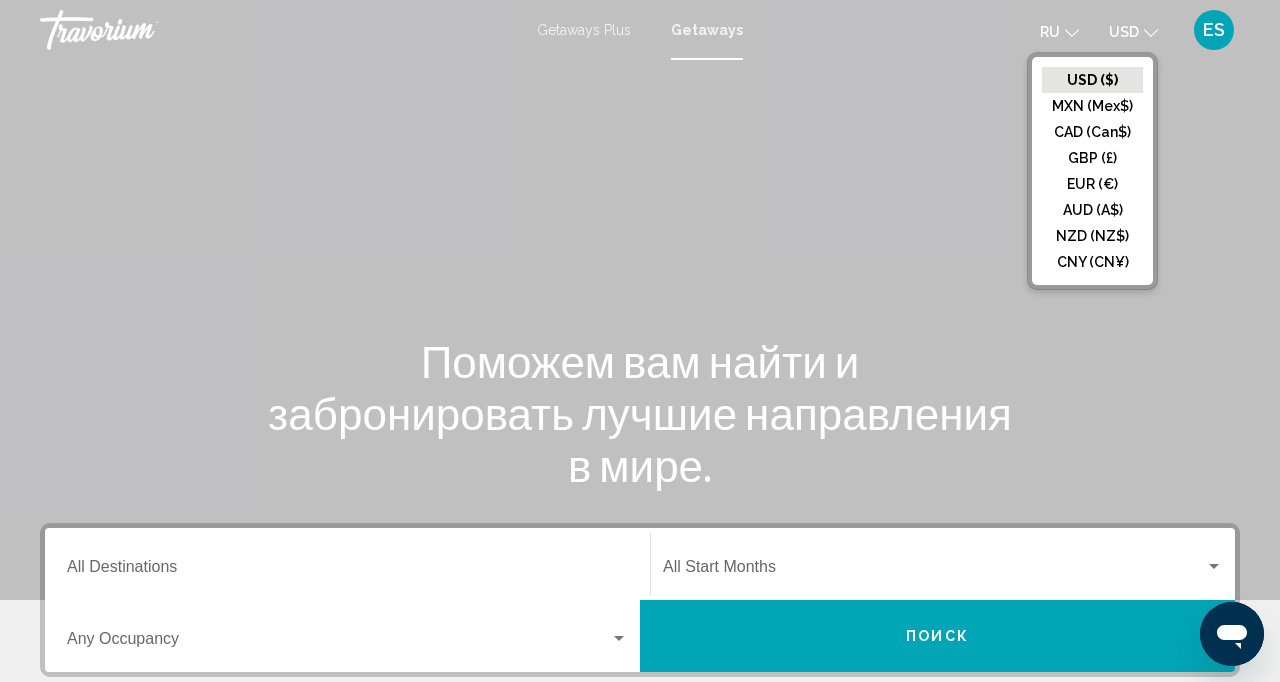 click on "EUR (€)" 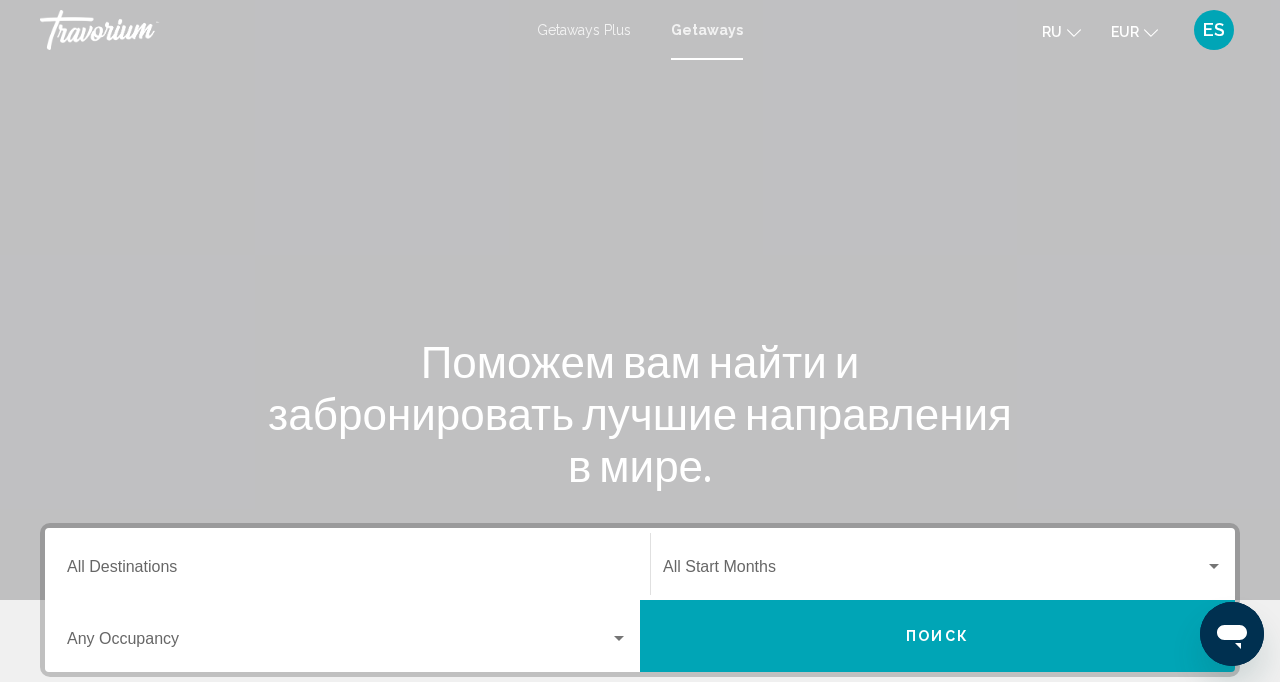 click on "Destination All Destinations" at bounding box center [347, 564] 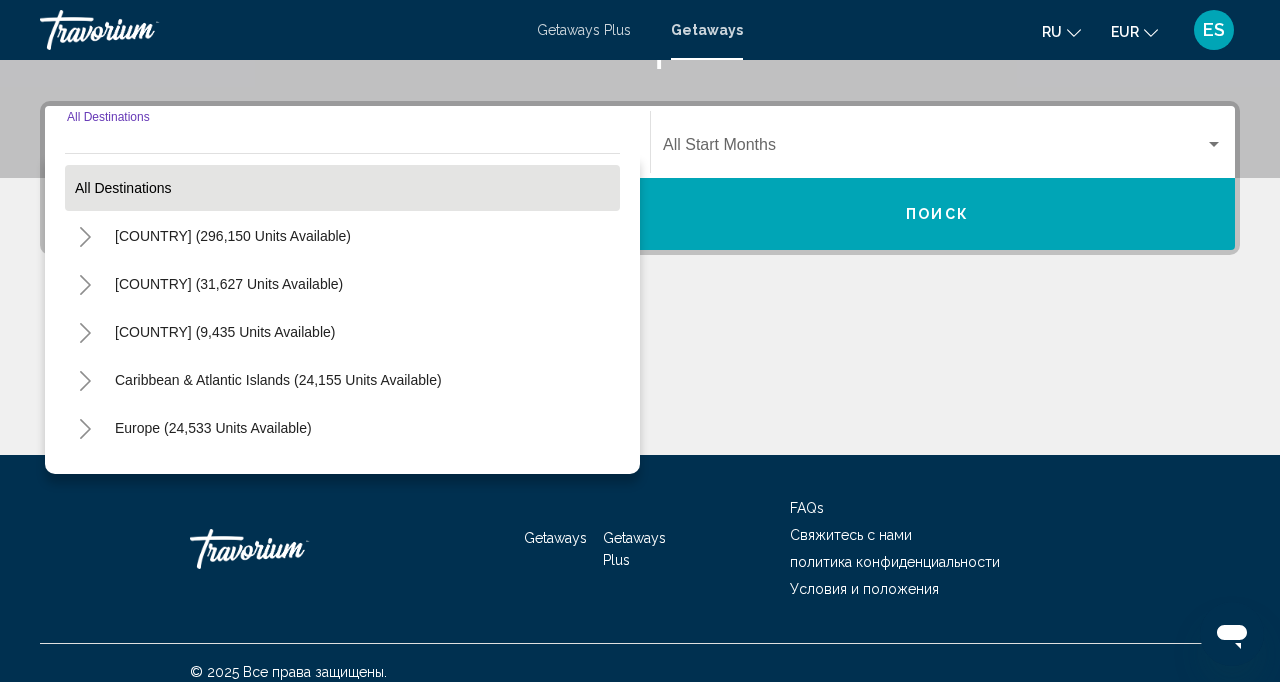 scroll, scrollTop: 439, scrollLeft: 0, axis: vertical 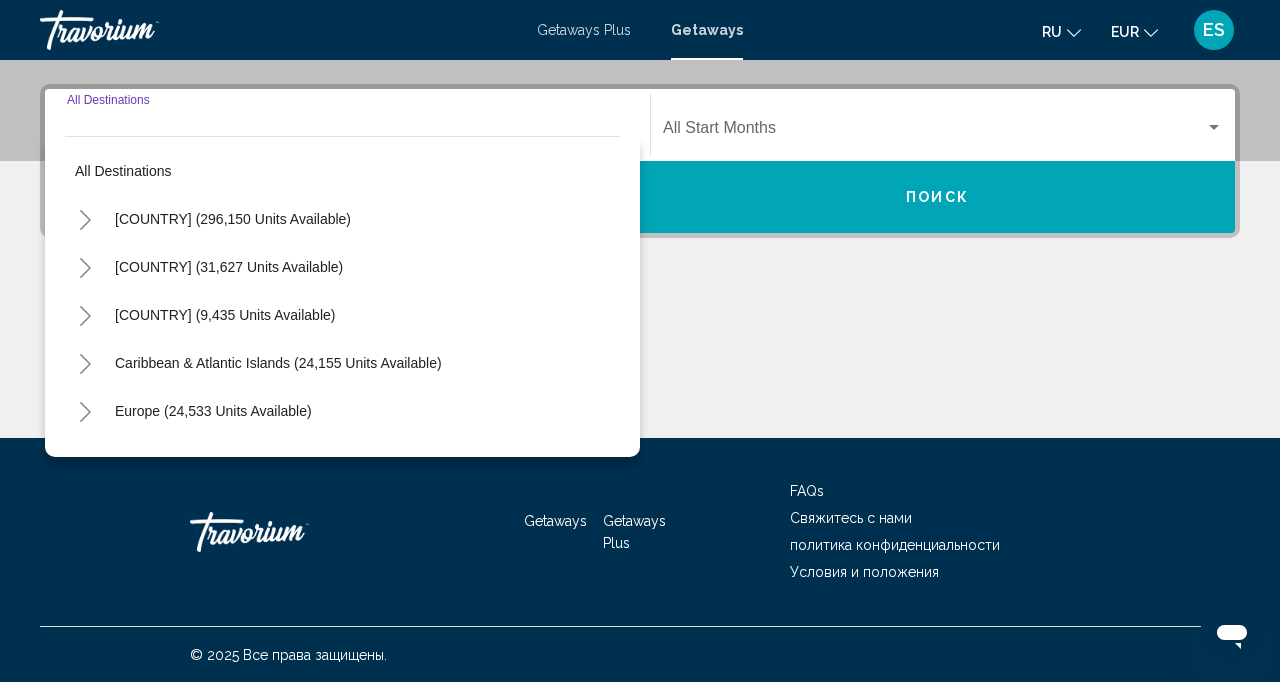 click 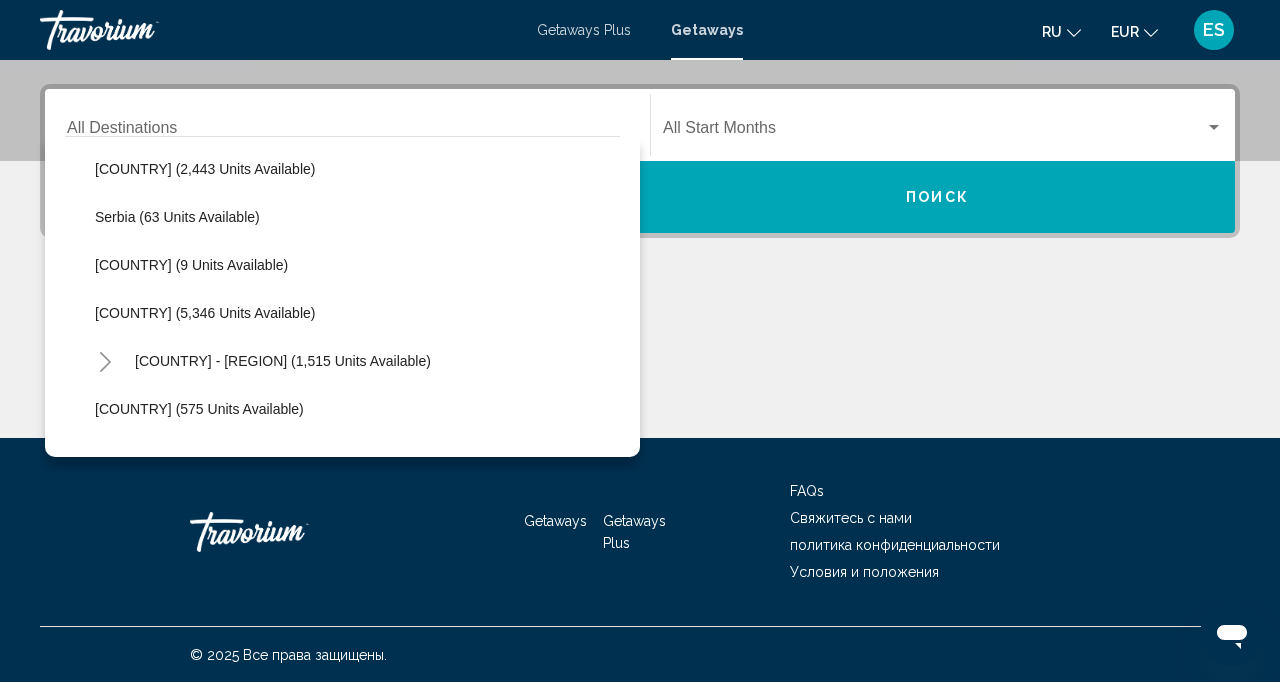 scroll, scrollTop: 912, scrollLeft: 0, axis: vertical 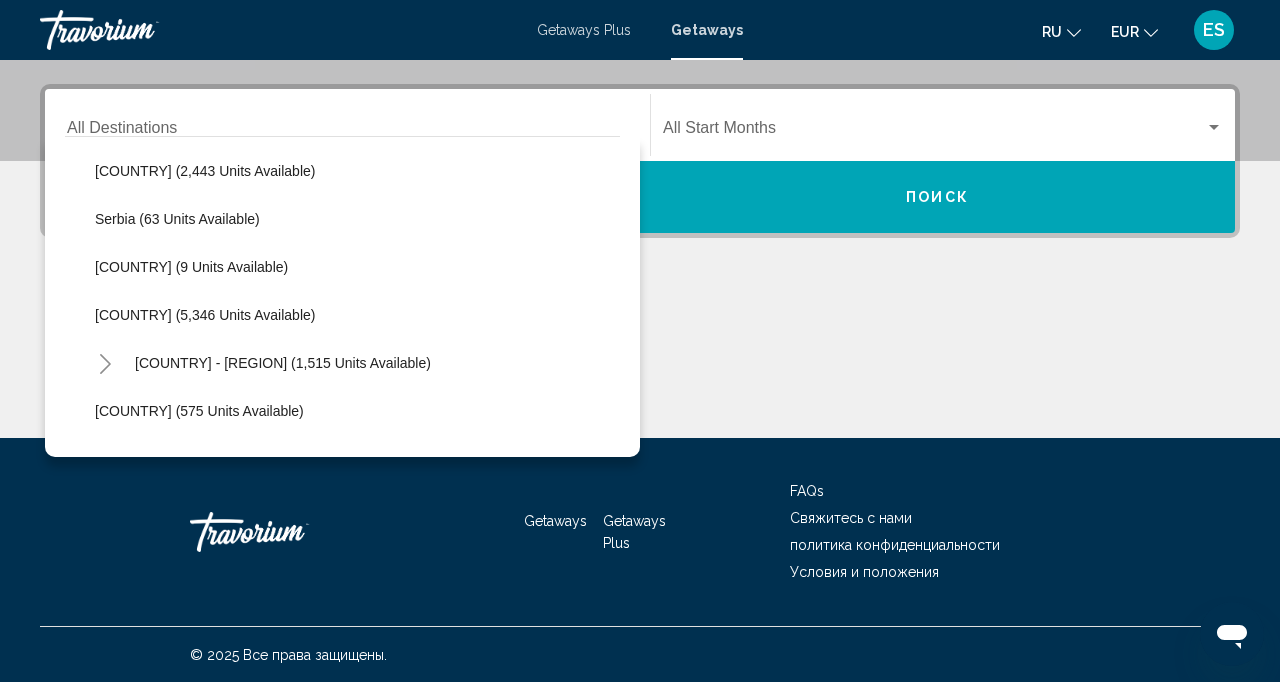 click on "Spain - Canary Islands (1,515 units available)" 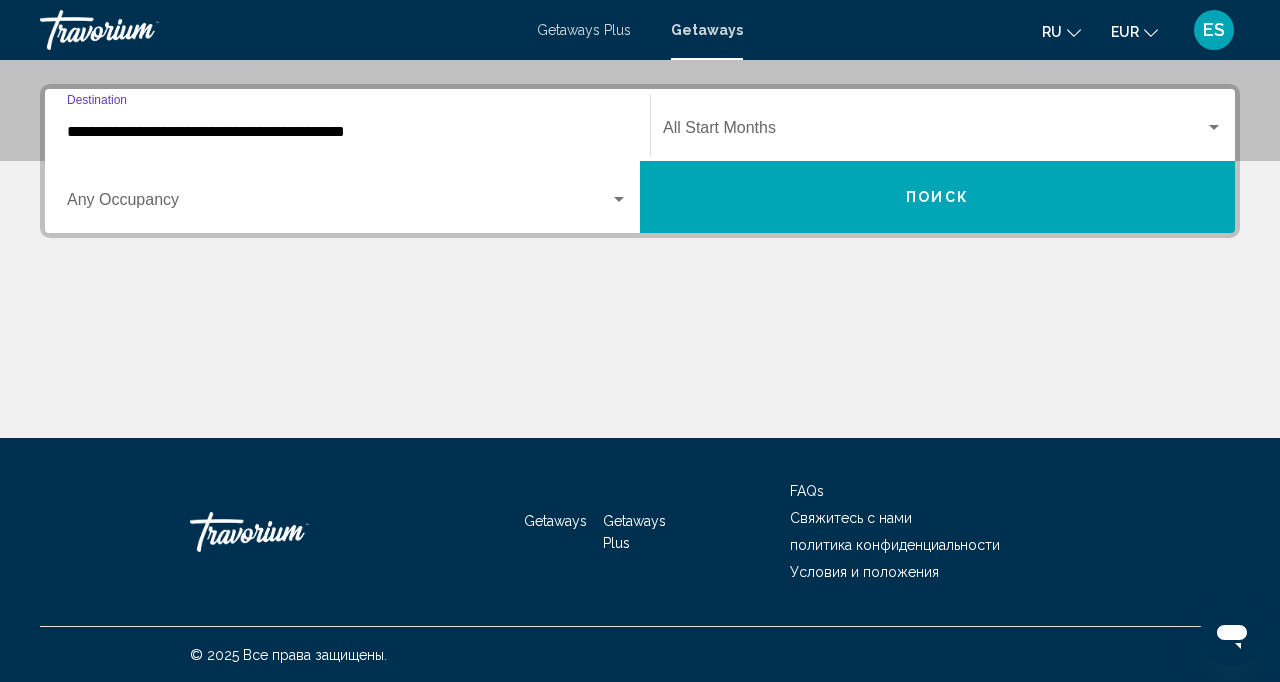 click on "Occupancy Any Occupancy" at bounding box center (347, 197) 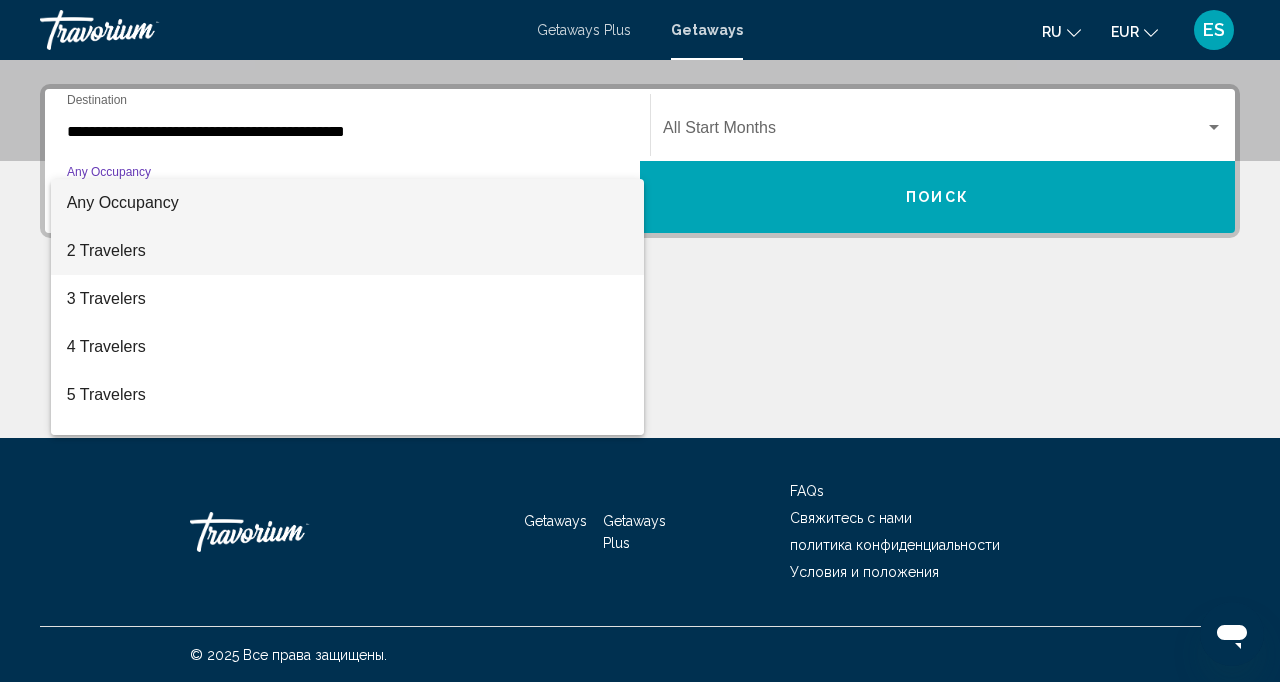 click on "2 Travelers" at bounding box center (347, 251) 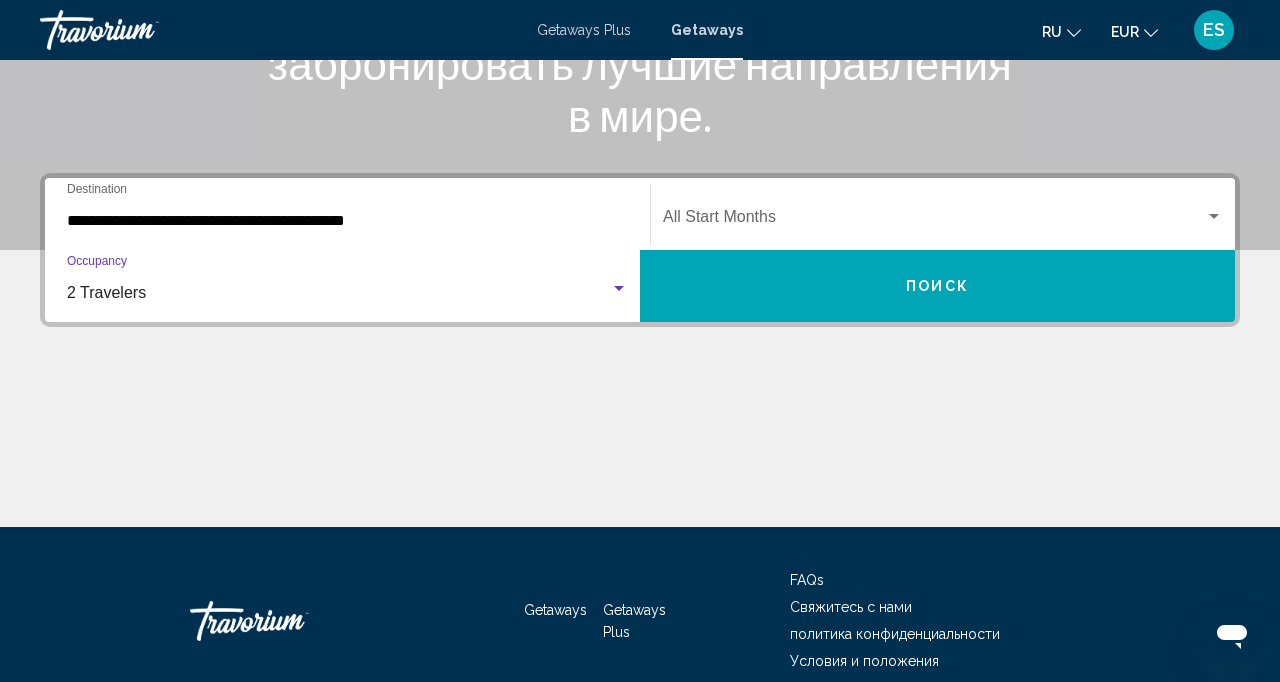 click on "Start Month All Start Months" 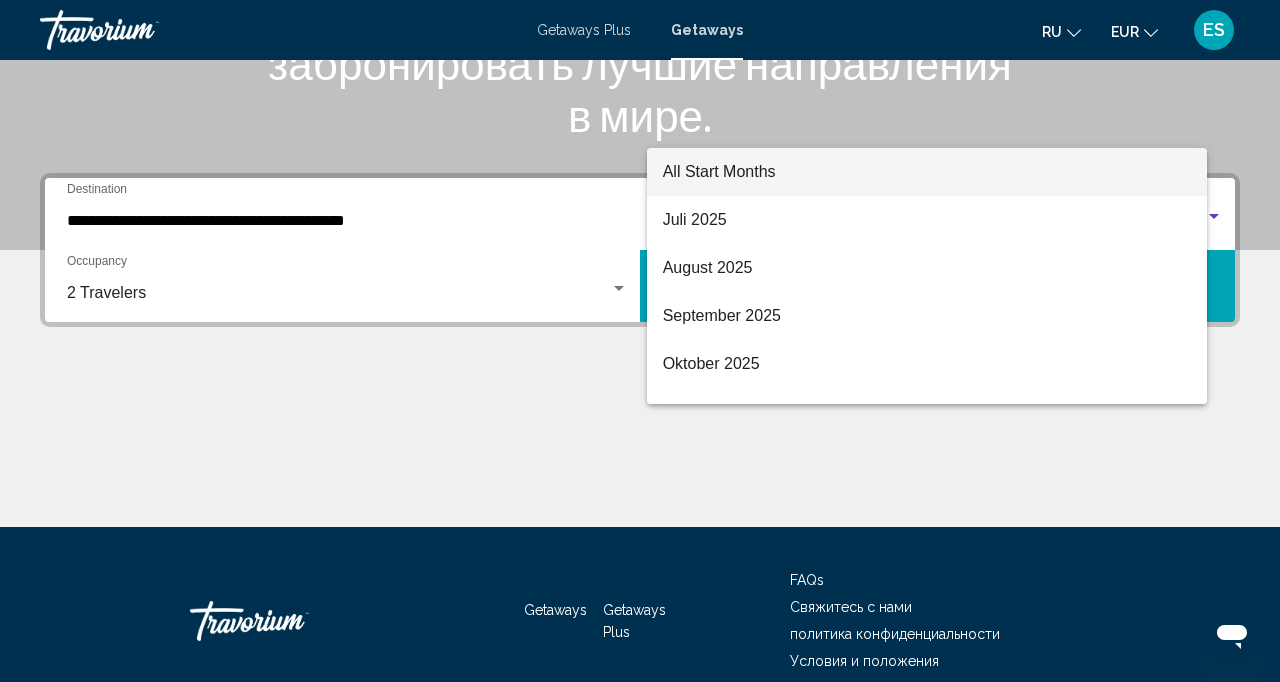 scroll, scrollTop: 439, scrollLeft: 0, axis: vertical 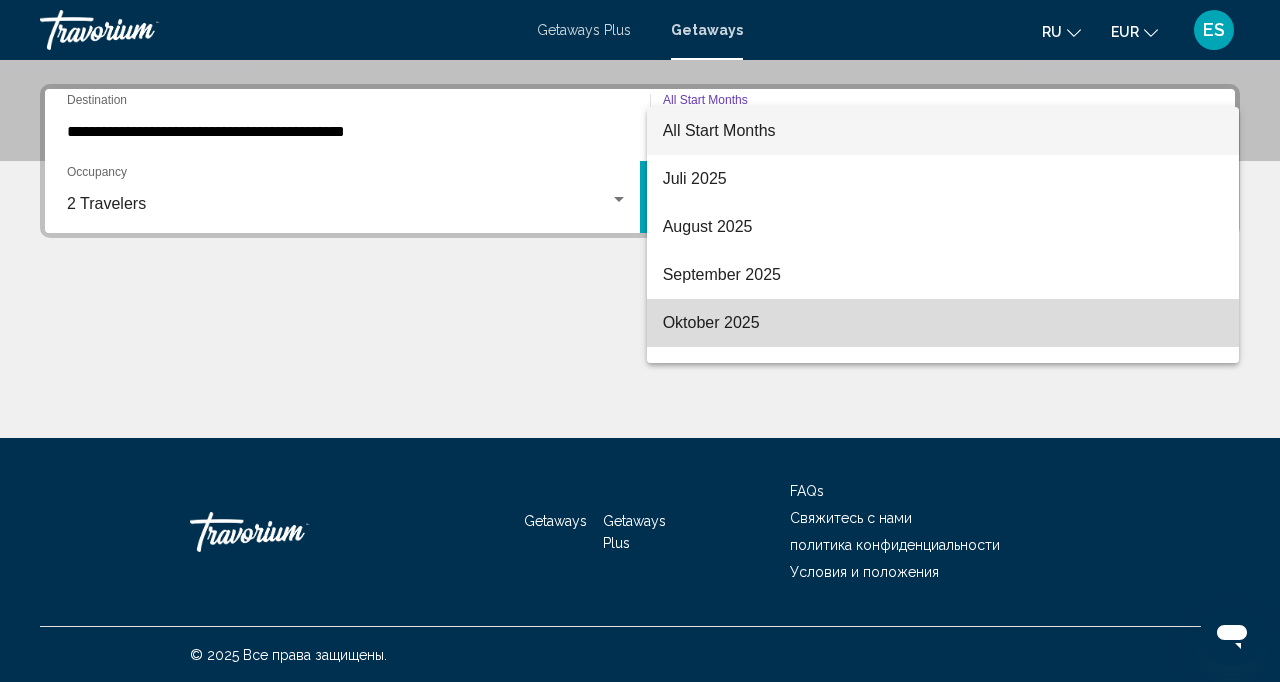 click on "Oktober 2025" at bounding box center [943, 323] 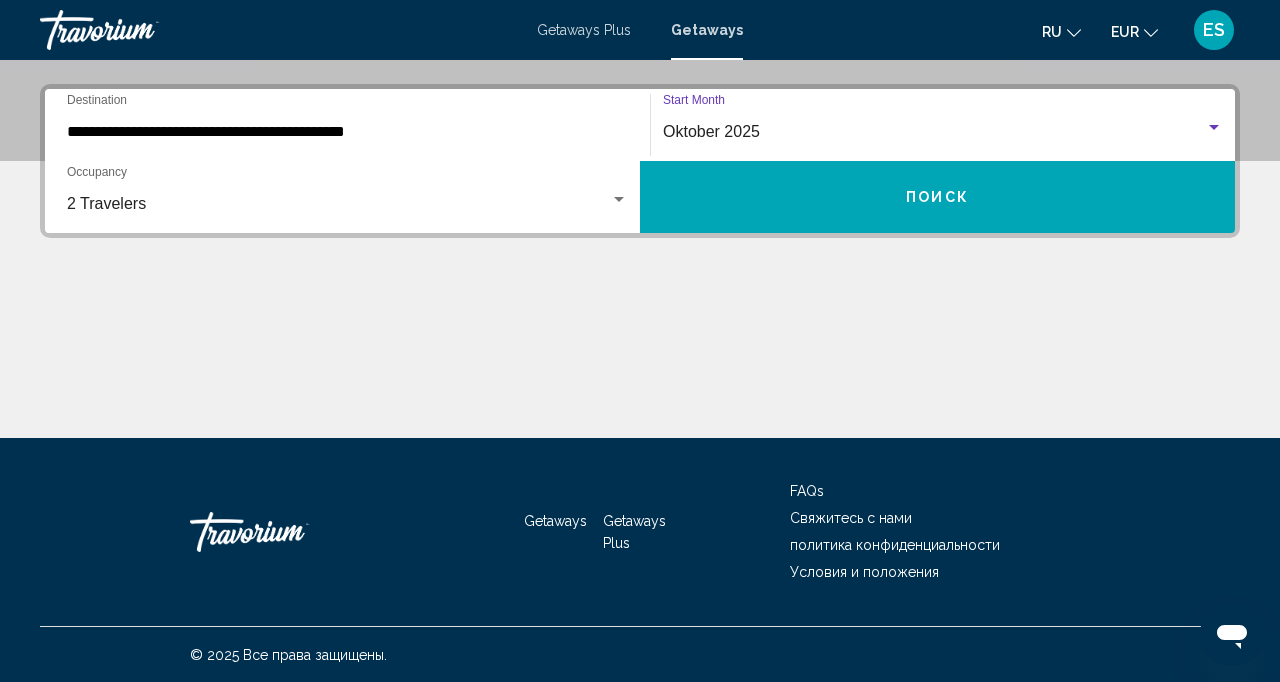 click on "Поиск" at bounding box center (937, 198) 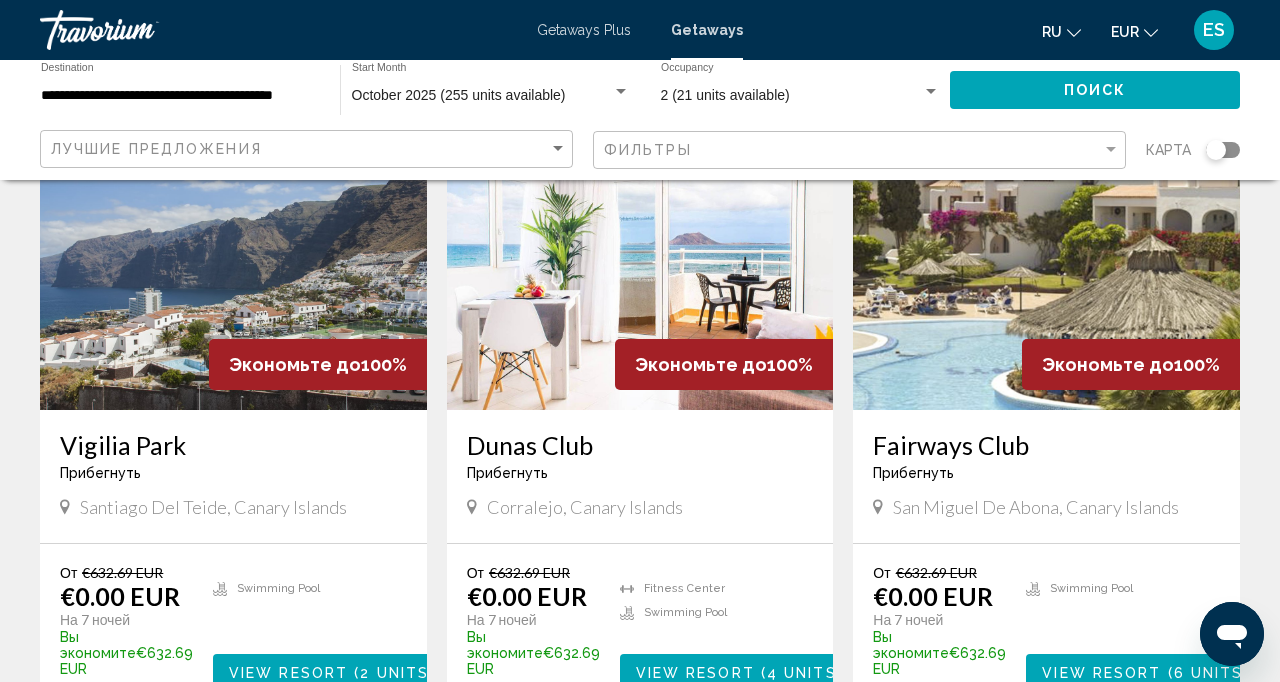 scroll, scrollTop: 158, scrollLeft: 0, axis: vertical 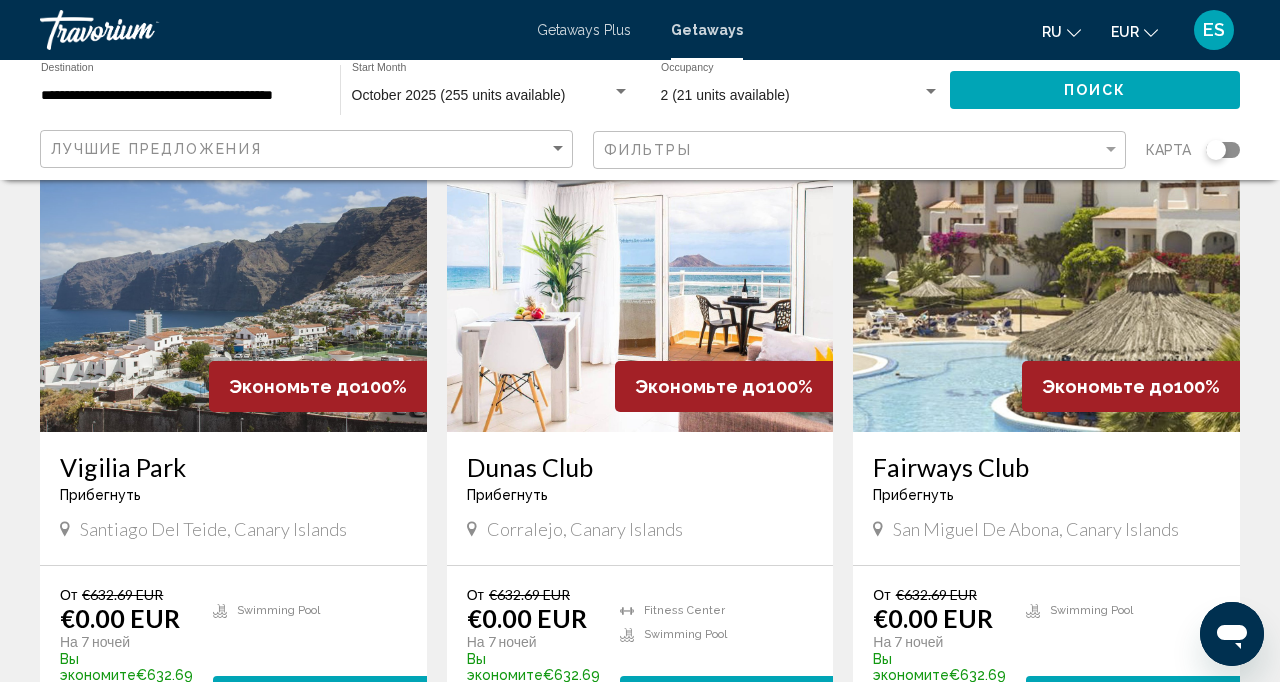click at bounding box center [640, 272] 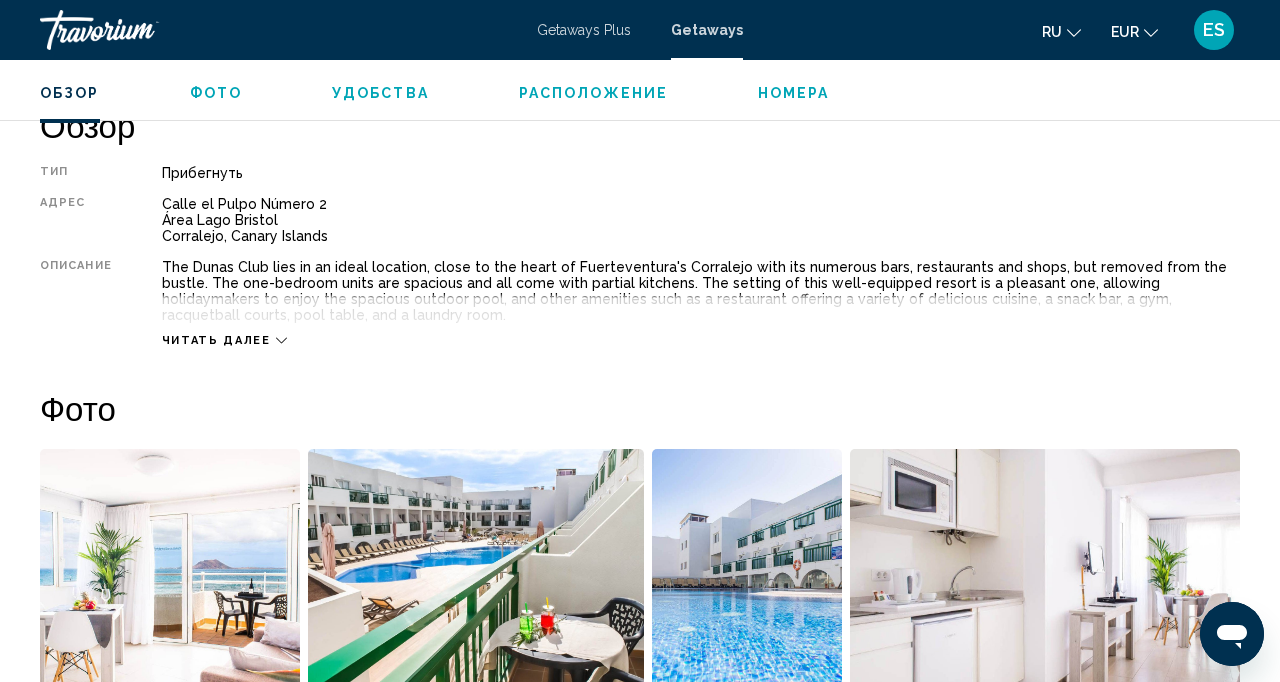 scroll, scrollTop: 1008, scrollLeft: 0, axis: vertical 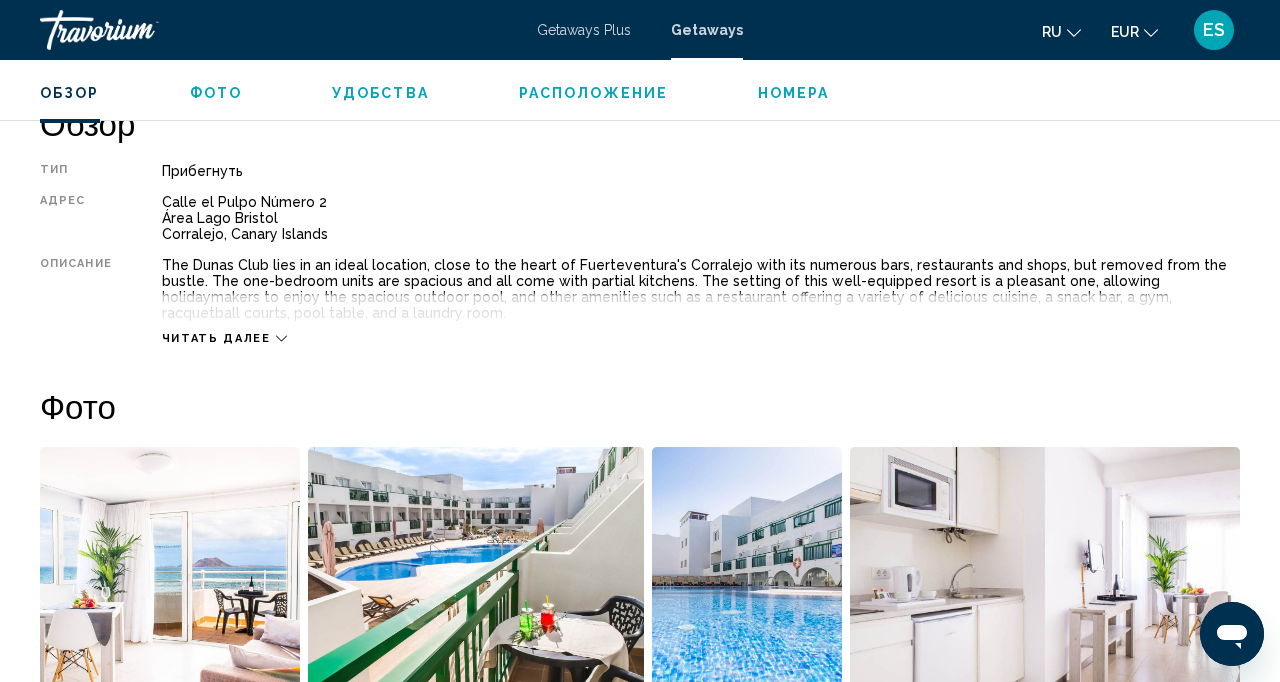 click on "Читать далее" at bounding box center [701, 318] 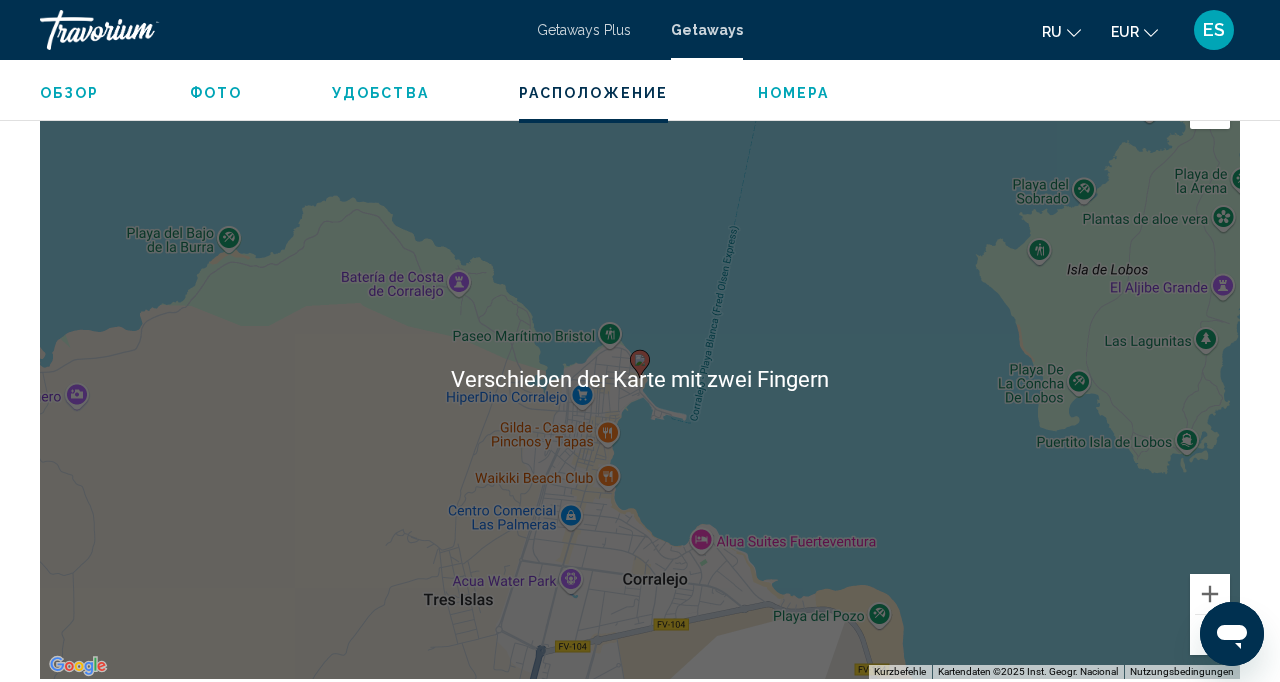 scroll, scrollTop: 2883, scrollLeft: 0, axis: vertical 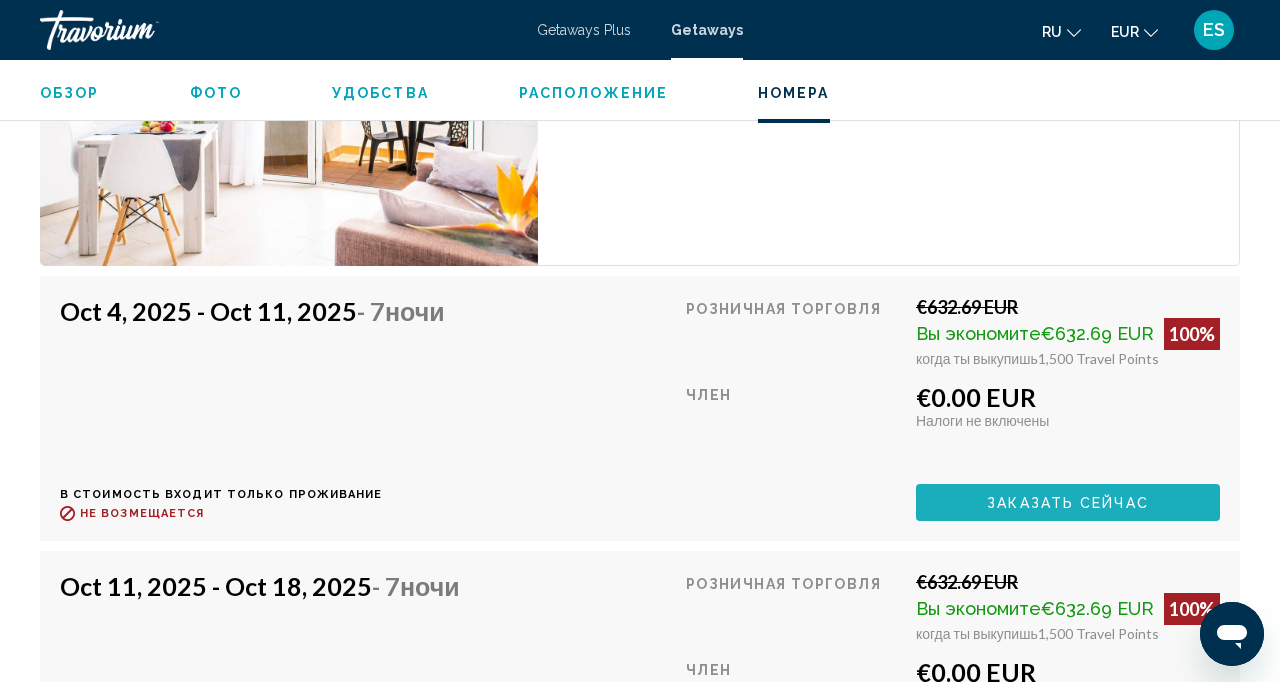 click on "Заказать сейчас" at bounding box center [1068, 503] 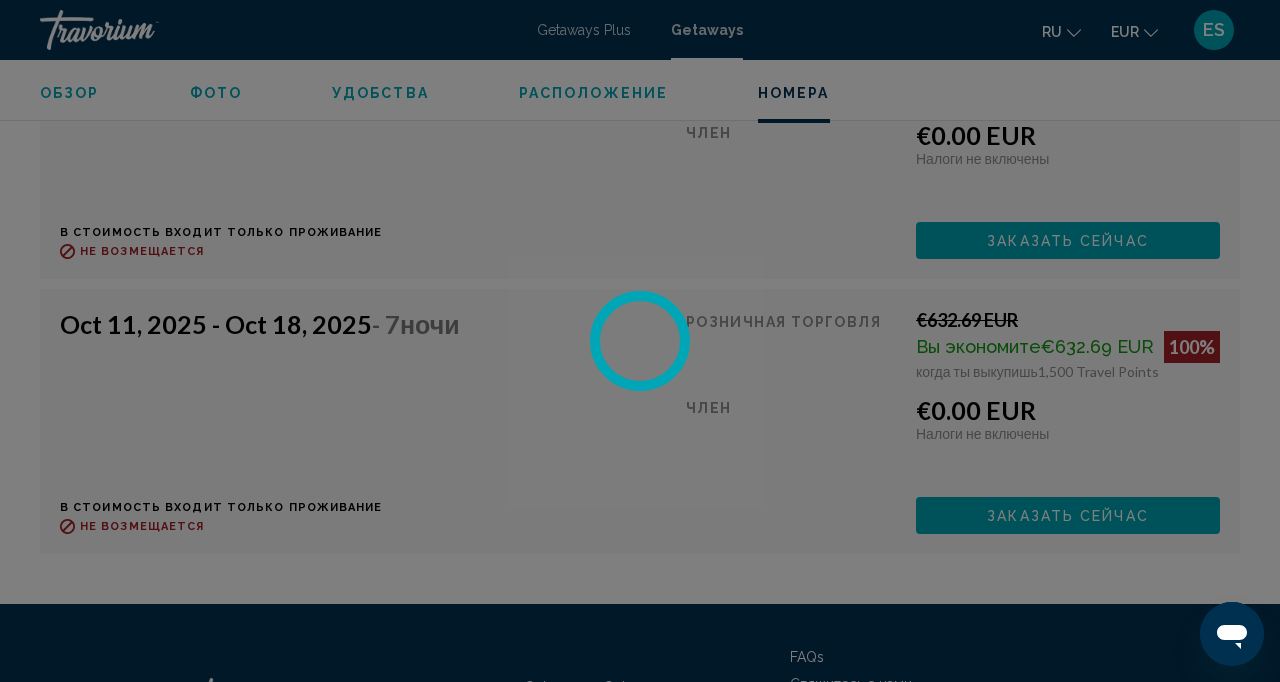 scroll, scrollTop: 4016, scrollLeft: 0, axis: vertical 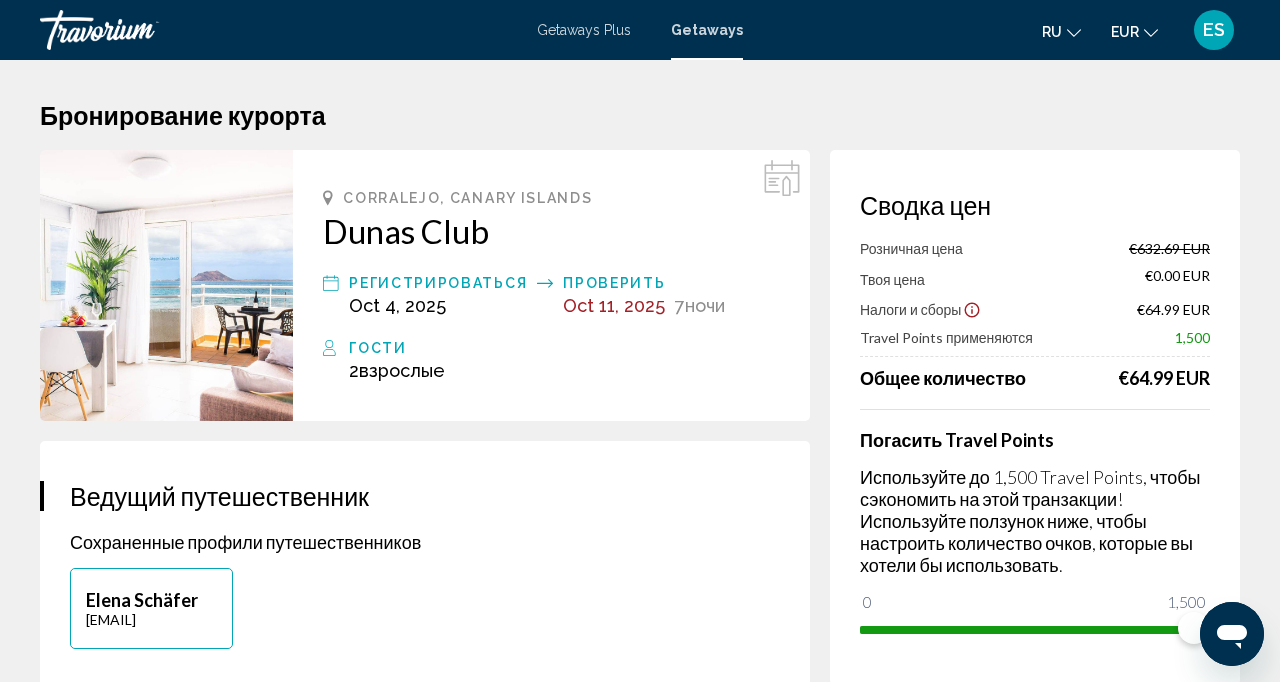 click on "Налоги и сборы" at bounding box center (910, 309) 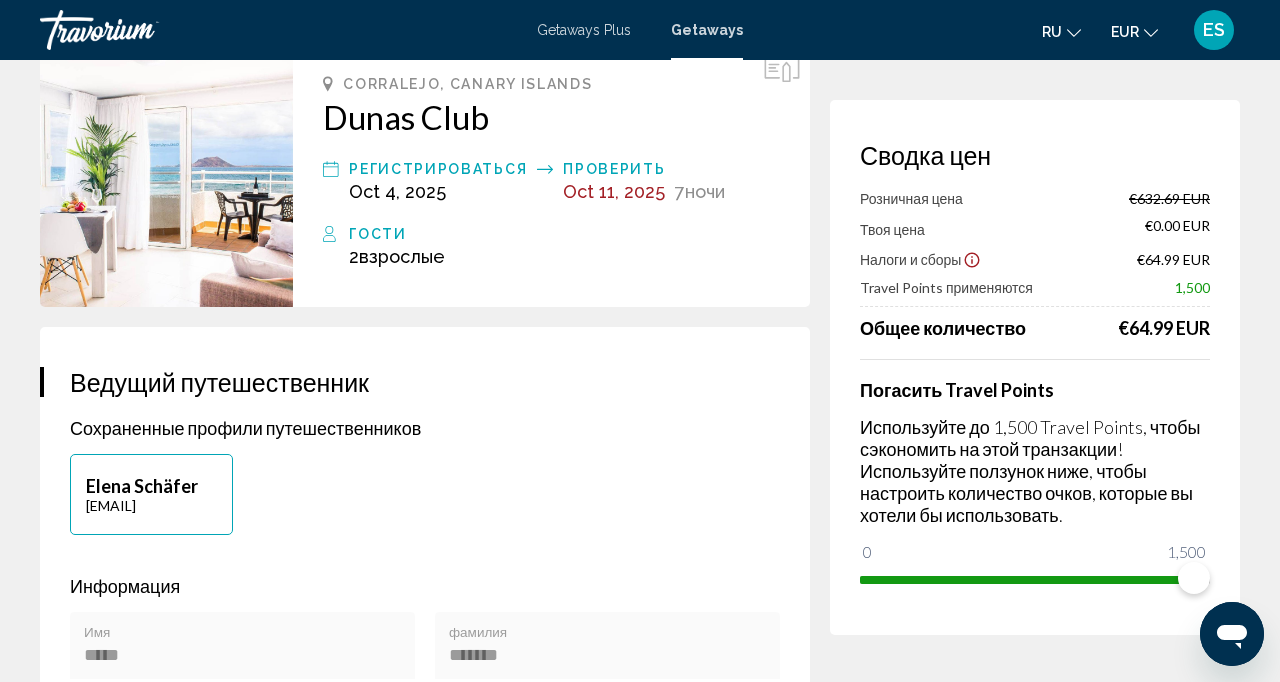 scroll, scrollTop: 126, scrollLeft: 0, axis: vertical 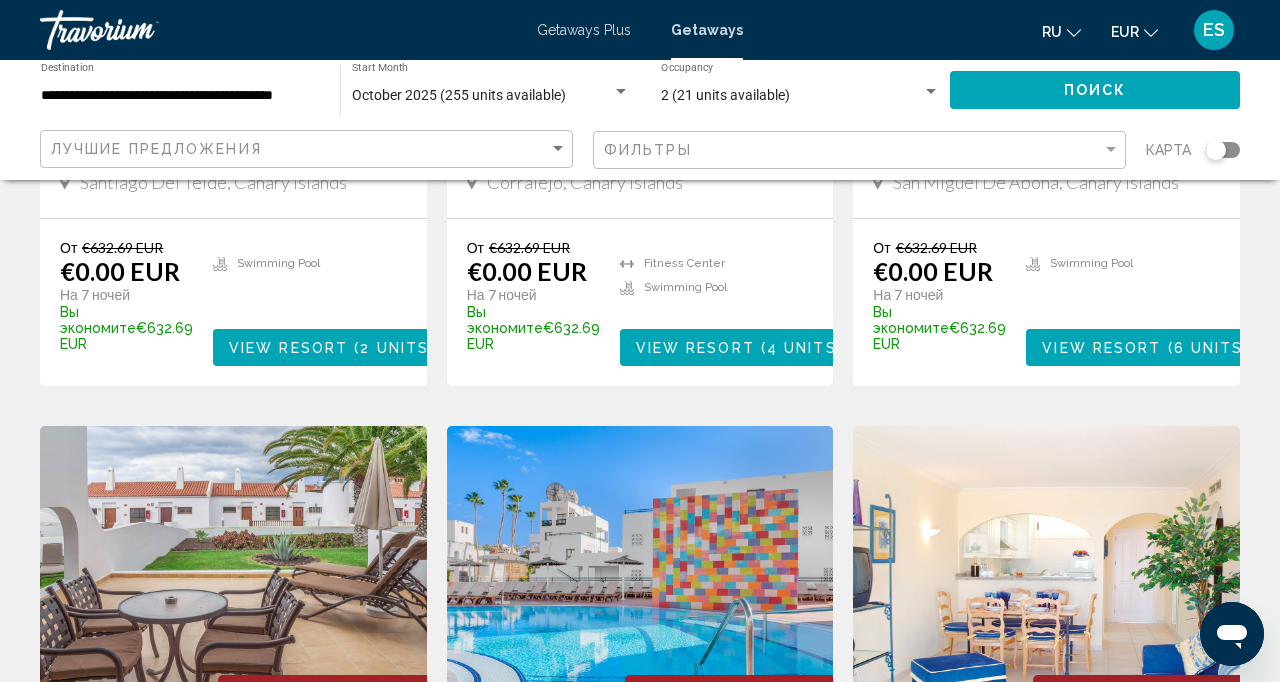 click on "**********" 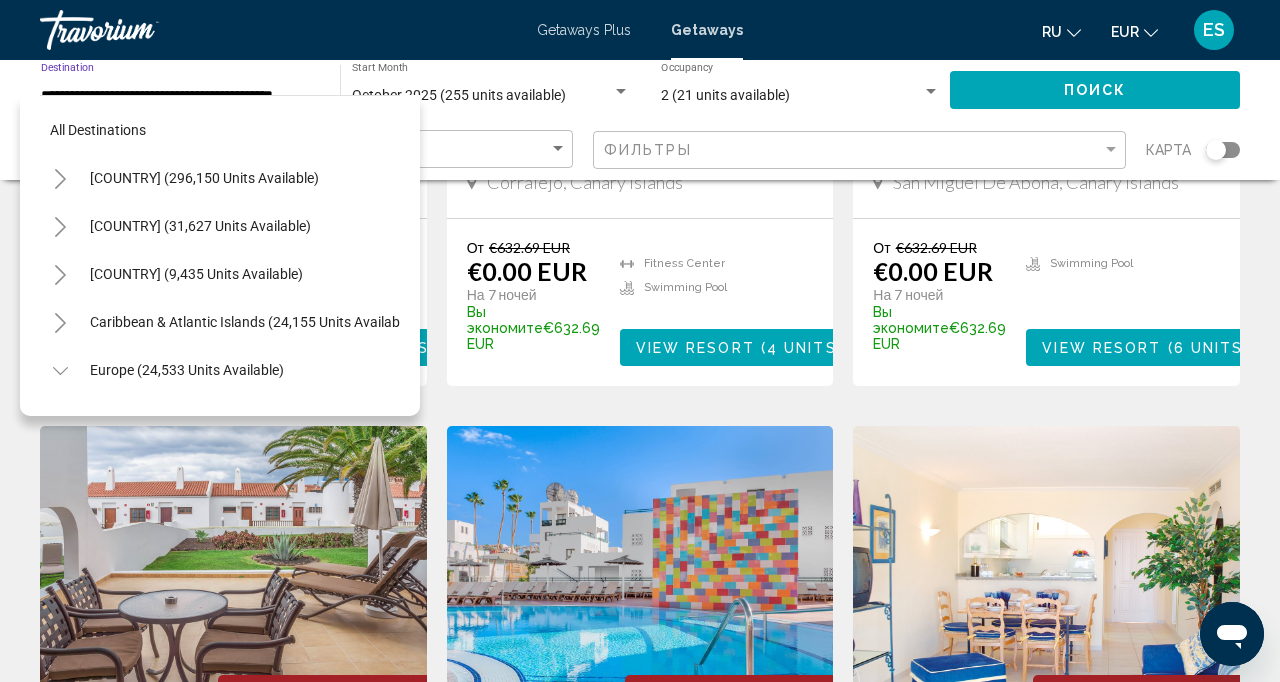 scroll, scrollTop: 983, scrollLeft: 0, axis: vertical 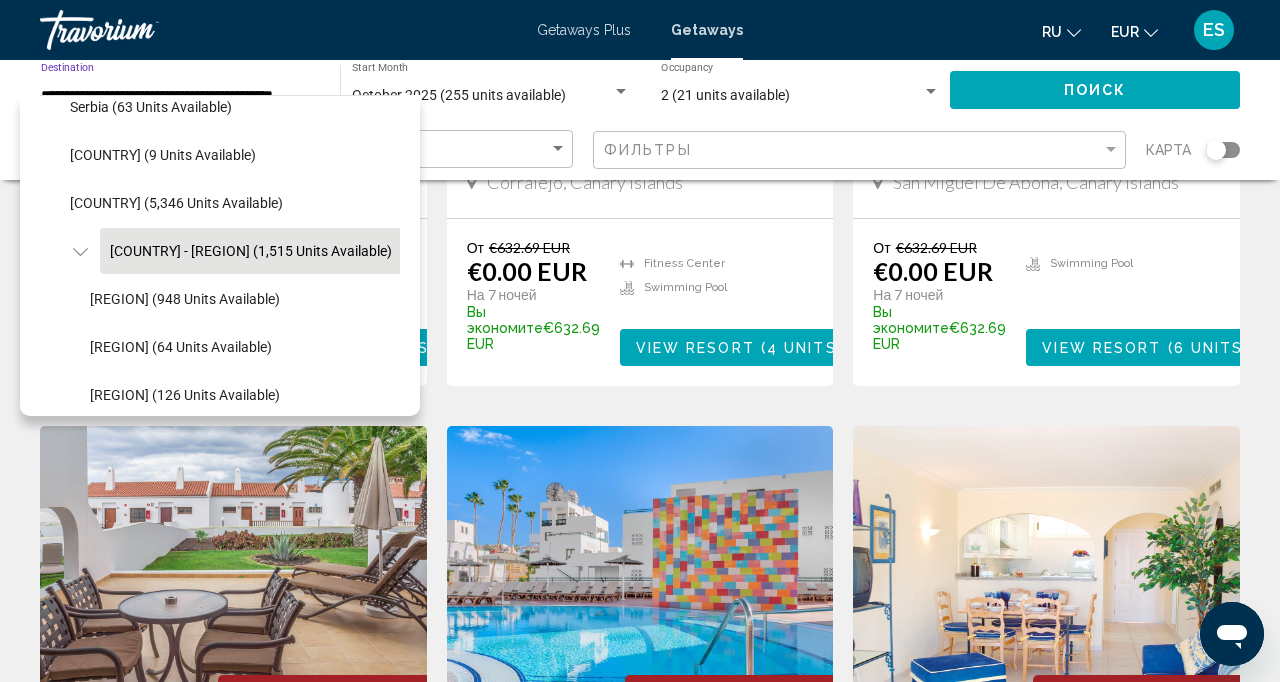 click on "Tenerife (948 units available)" 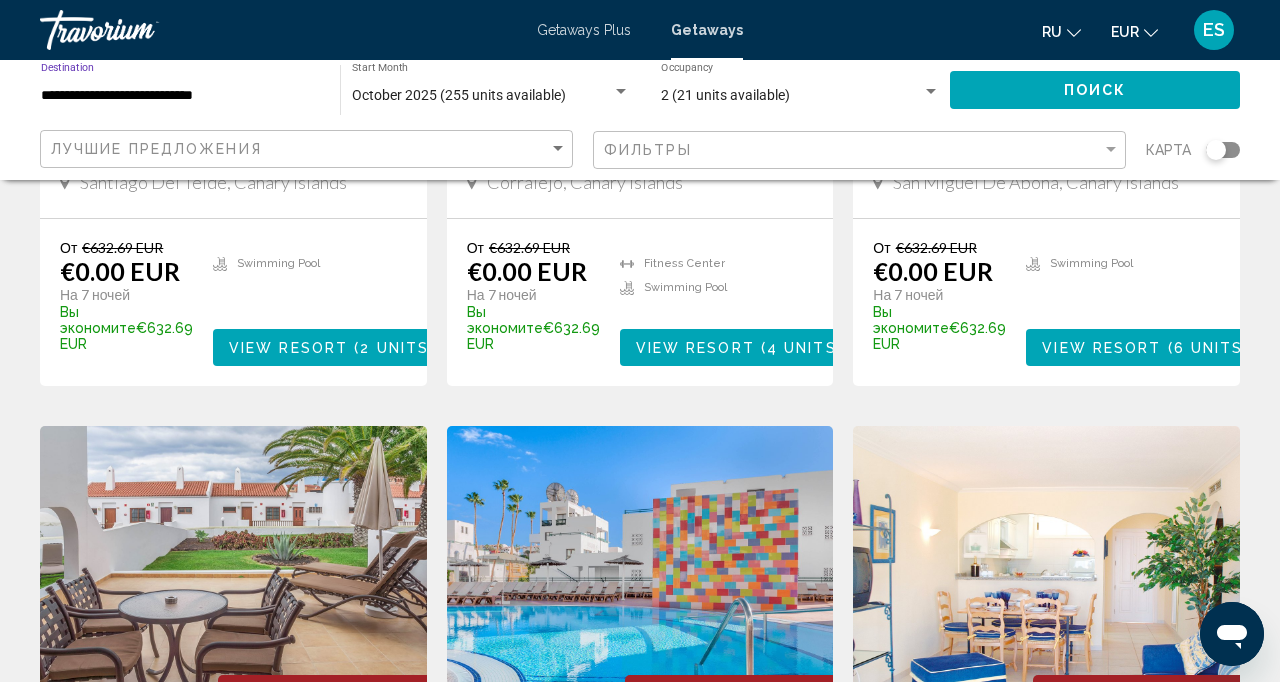 click on "Поиск" 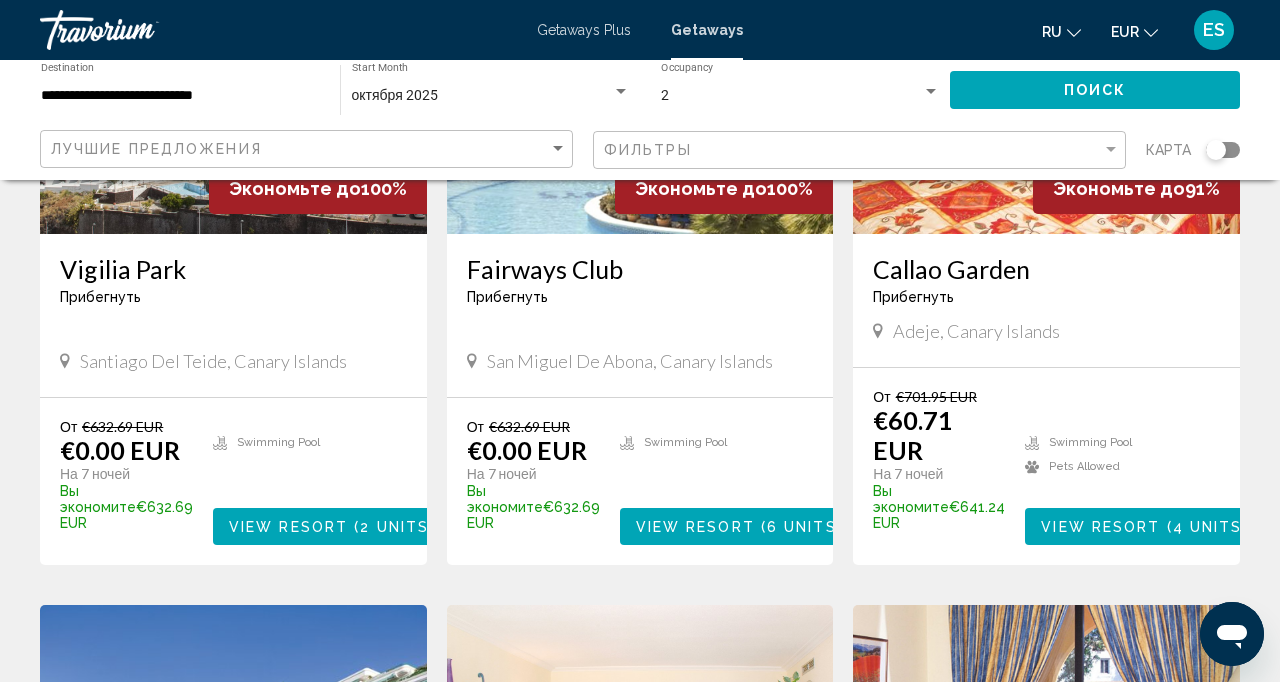scroll, scrollTop: 339, scrollLeft: 0, axis: vertical 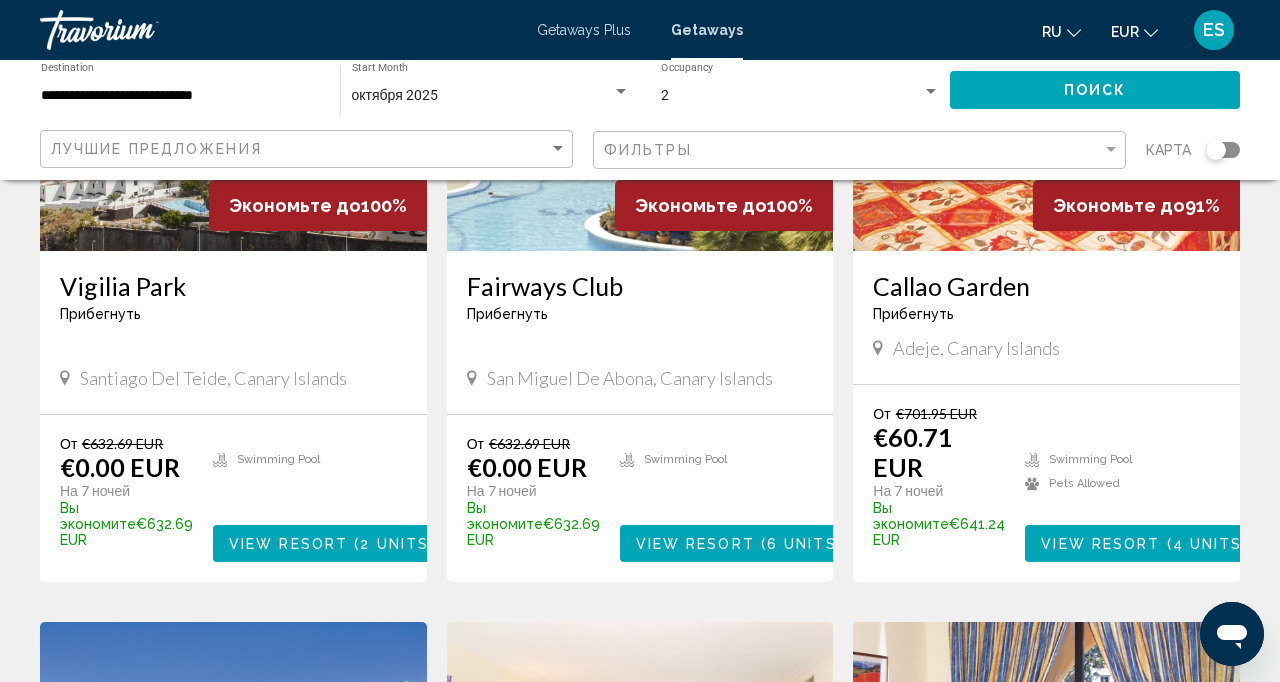 click on "**********" at bounding box center (180, 96) 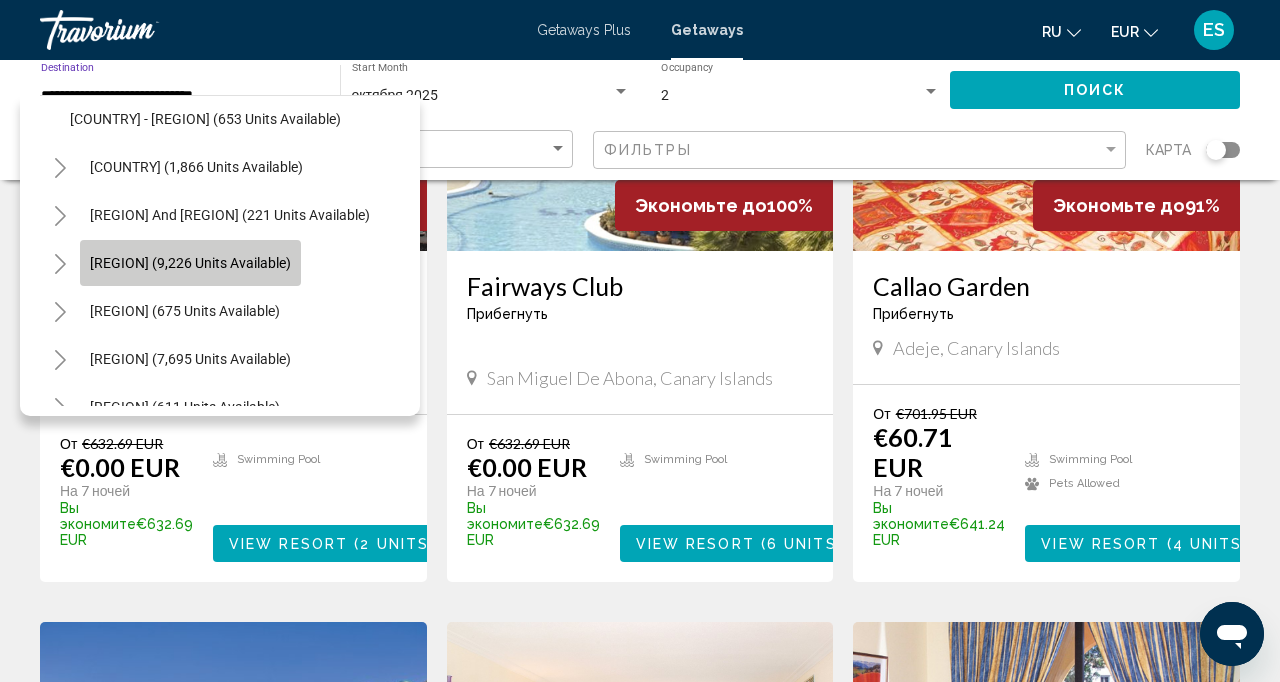 scroll, scrollTop: 1668, scrollLeft: 0, axis: vertical 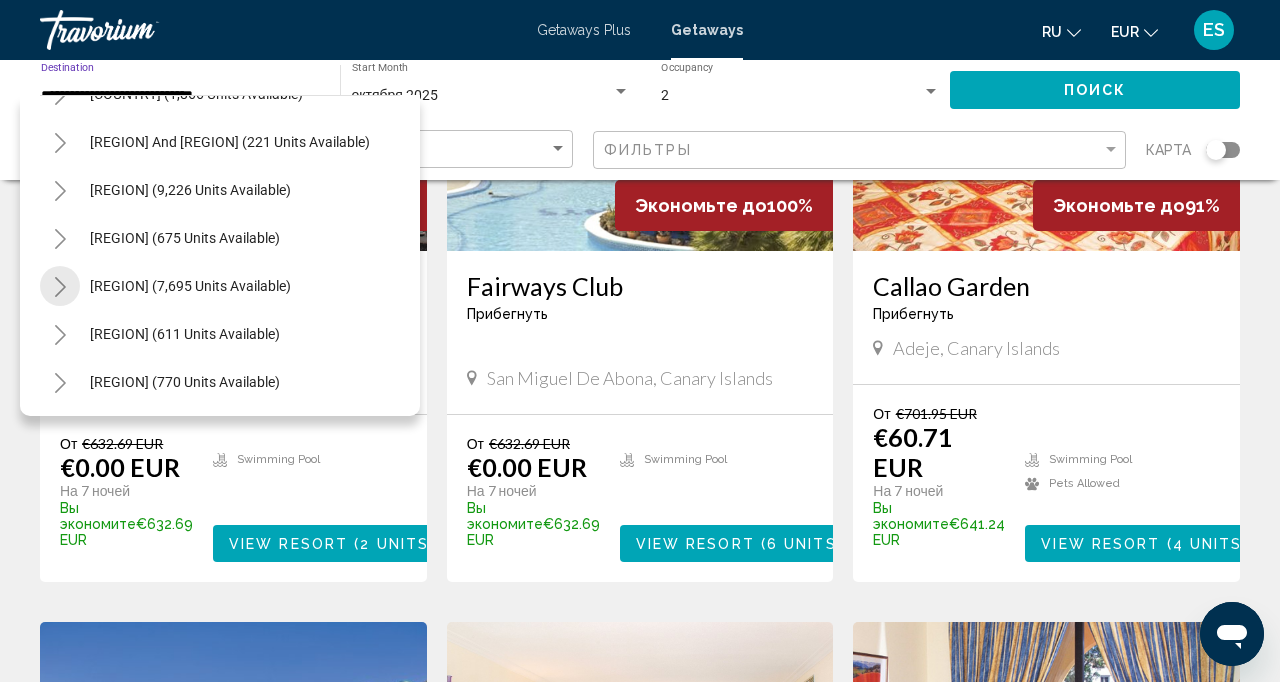 click 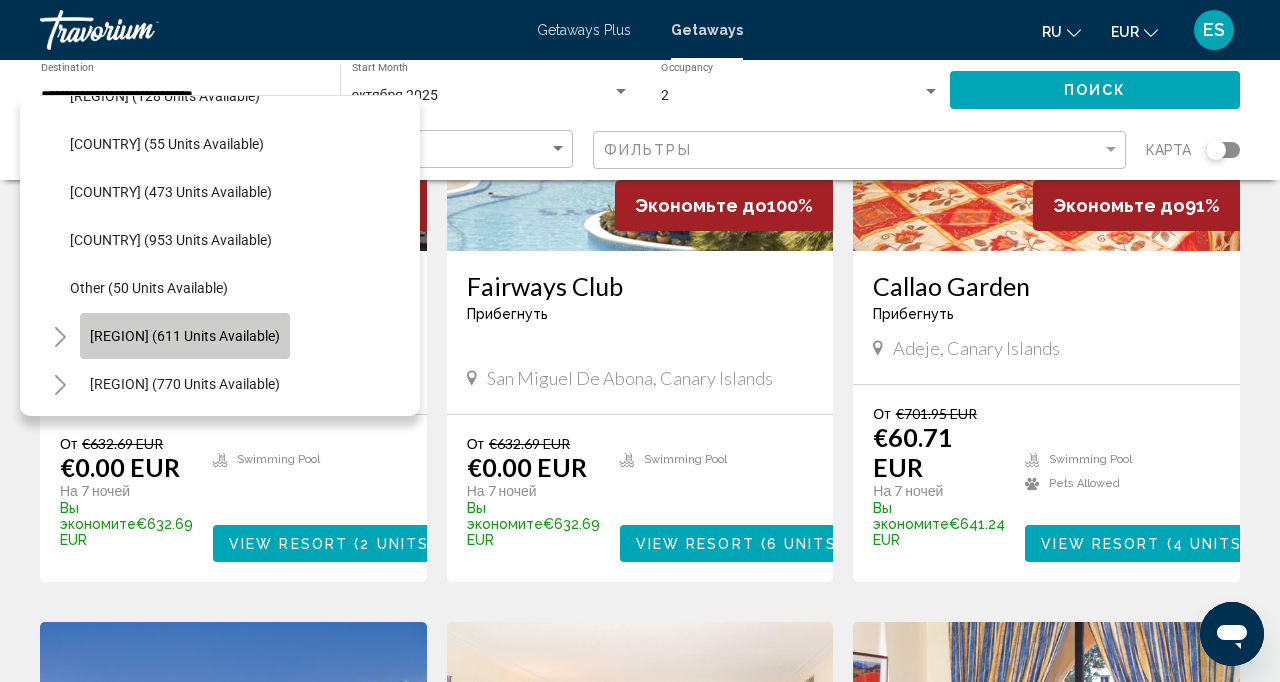 scroll, scrollTop: 2340, scrollLeft: 0, axis: vertical 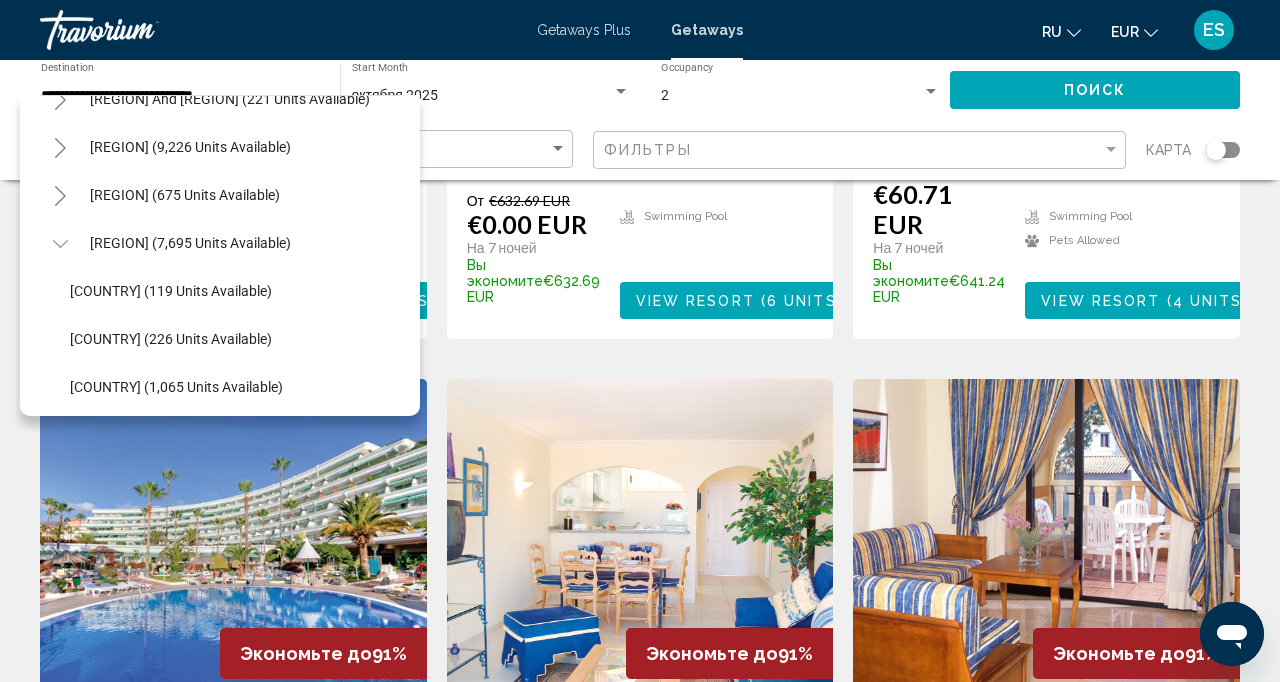 click on "октября 2025" at bounding box center (482, 96) 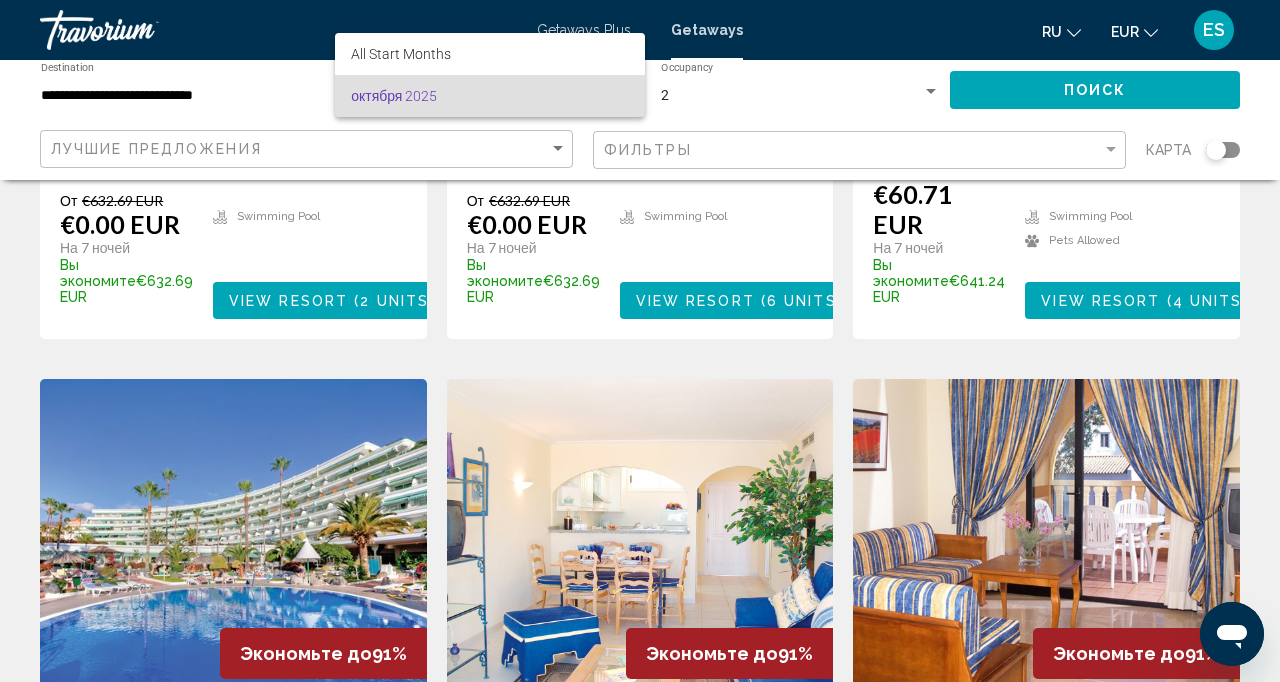 click at bounding box center (640, 341) 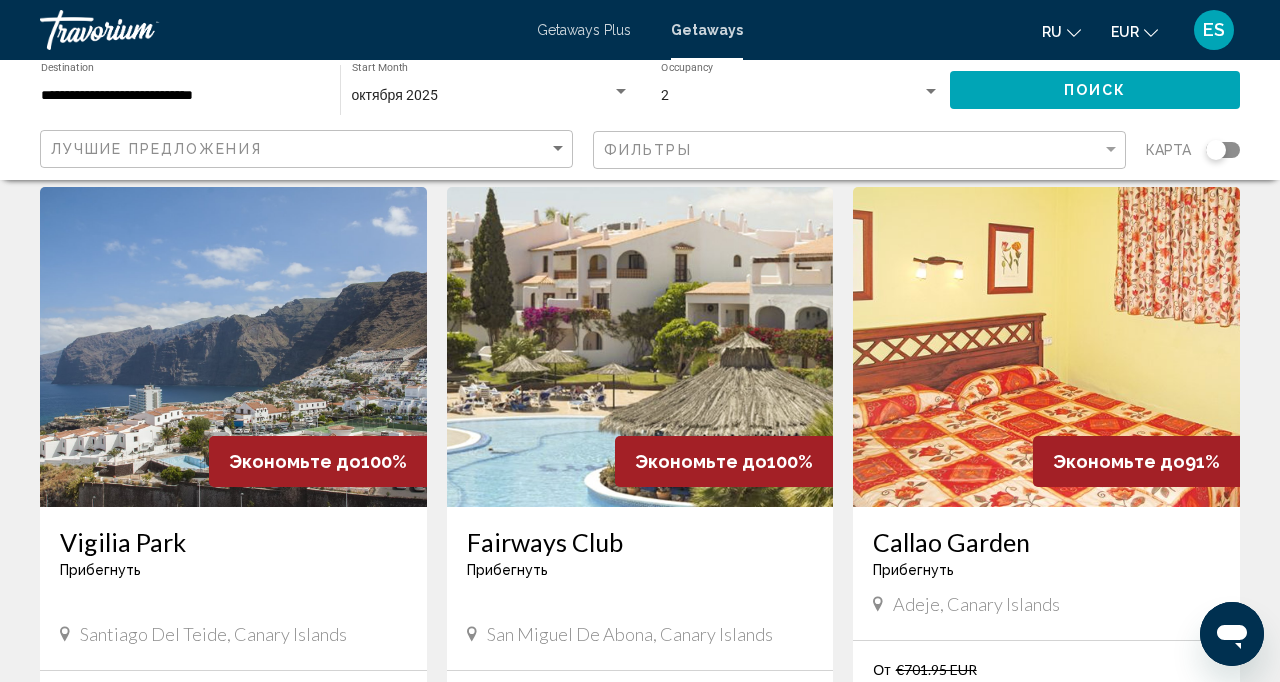 scroll, scrollTop: 0, scrollLeft: 0, axis: both 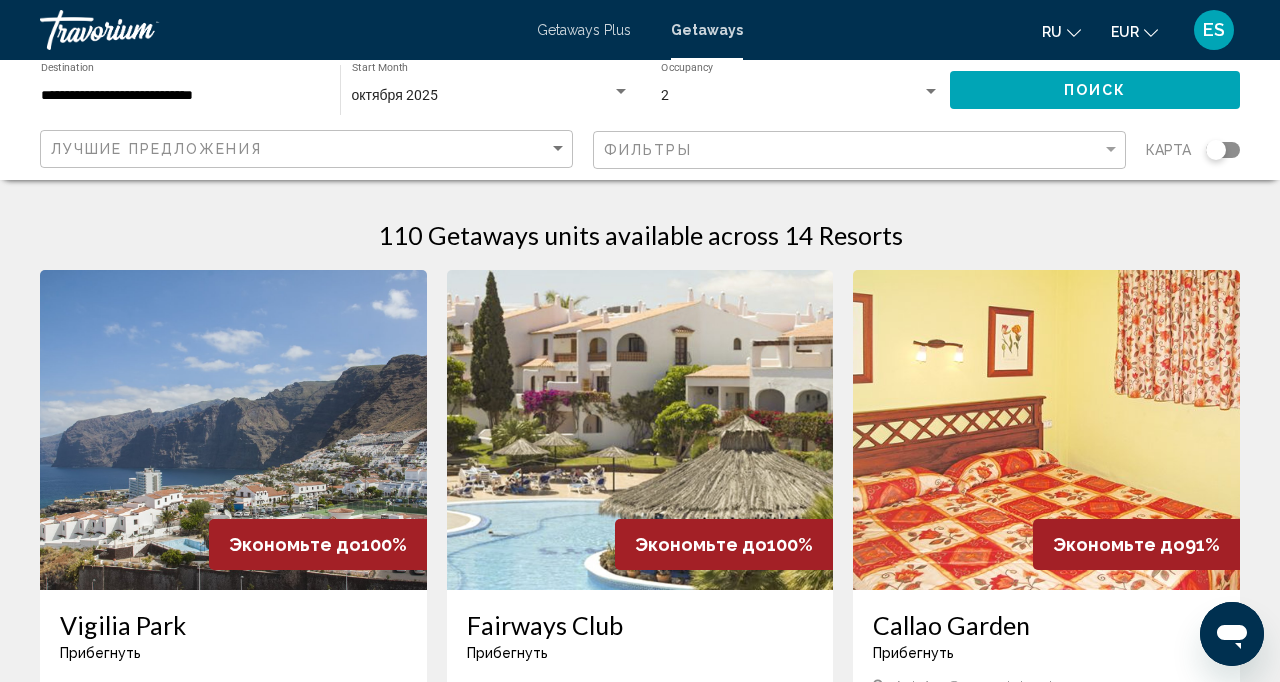 click on "2 Occupancy Any Occupancy" 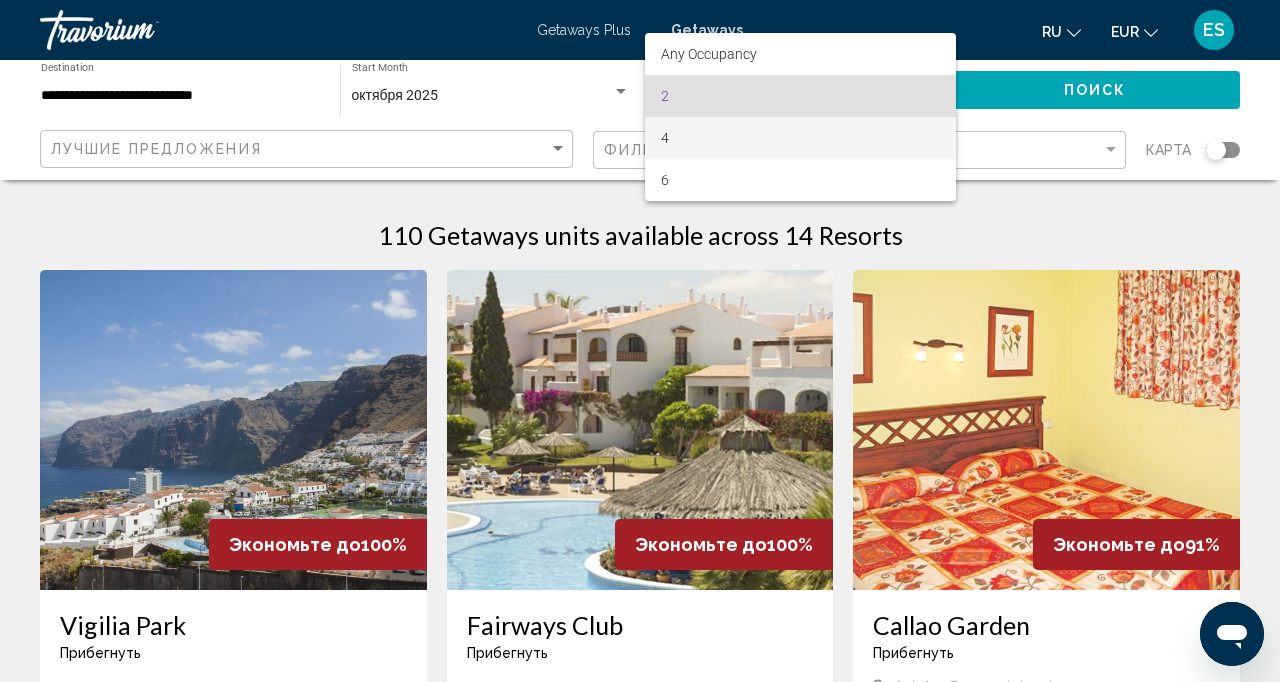 click on "4" at bounding box center (800, 138) 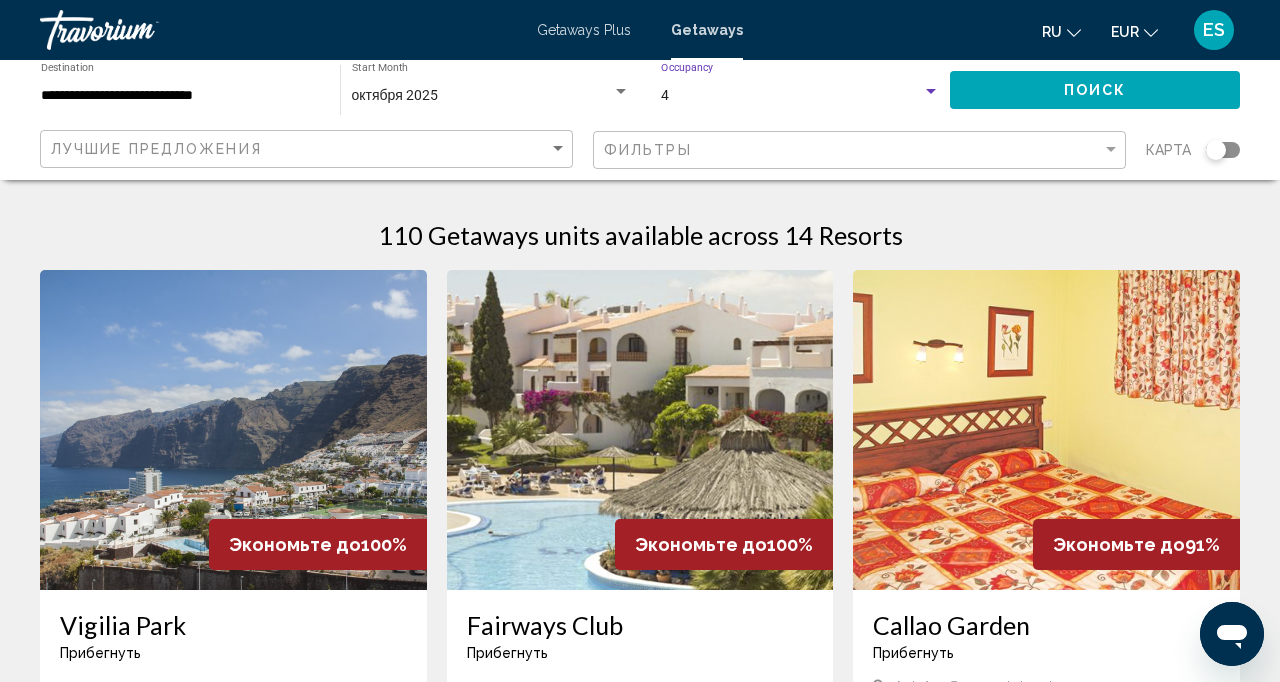 click on "Поиск" 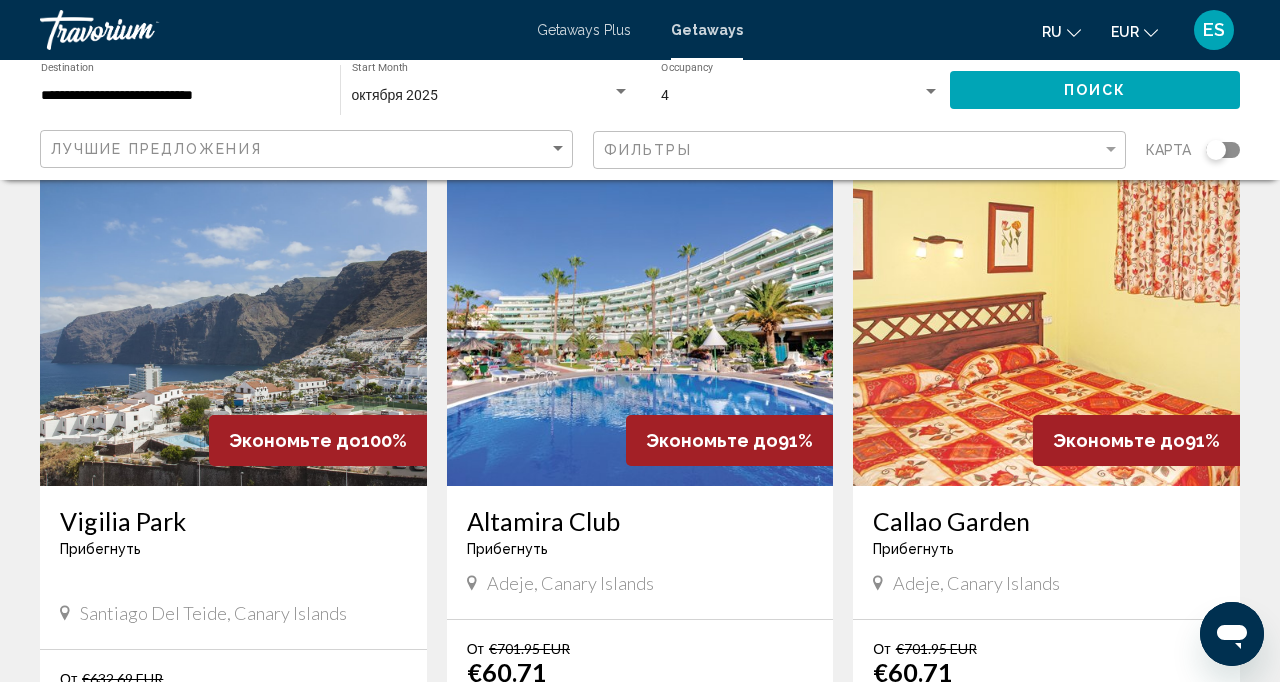 scroll, scrollTop: 0, scrollLeft: 0, axis: both 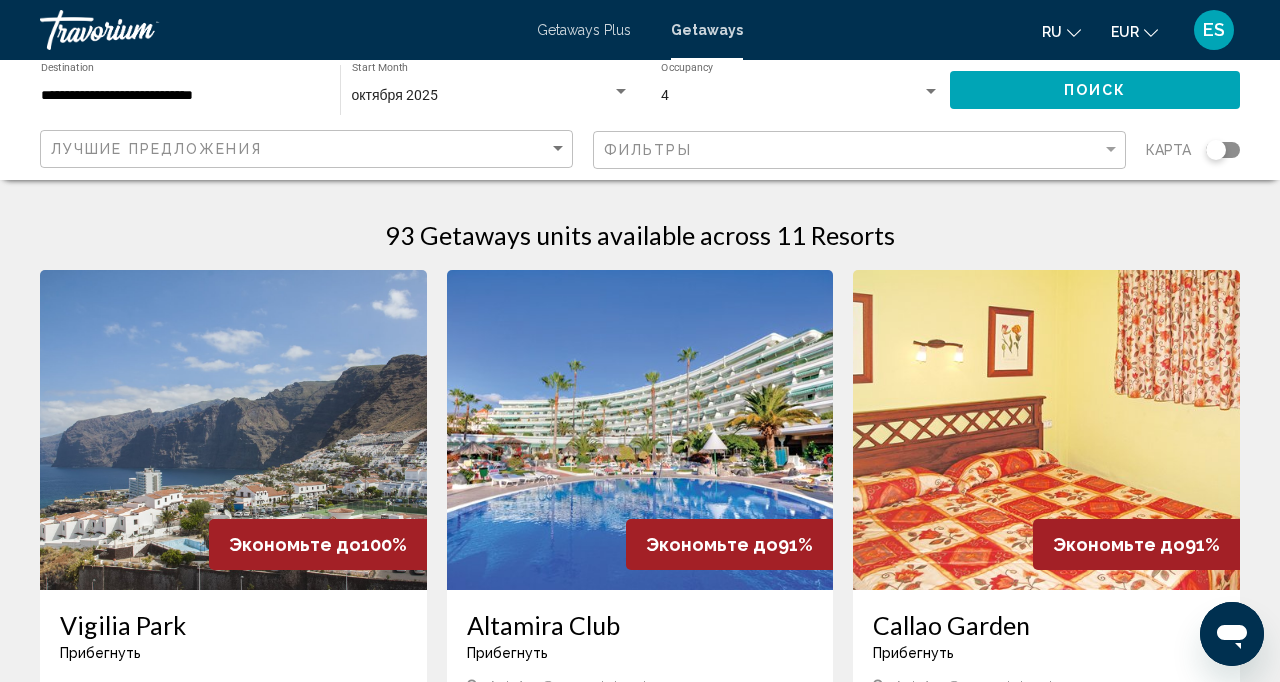 click on "**********" 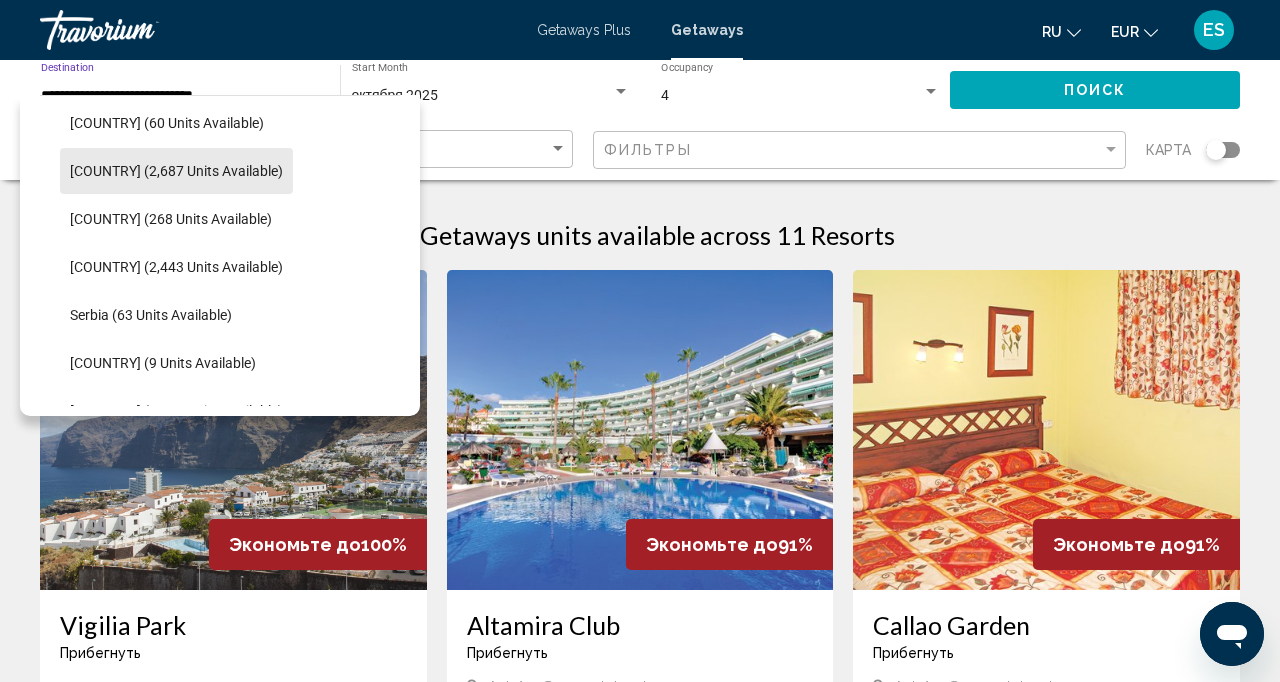 scroll, scrollTop: 783, scrollLeft: 0, axis: vertical 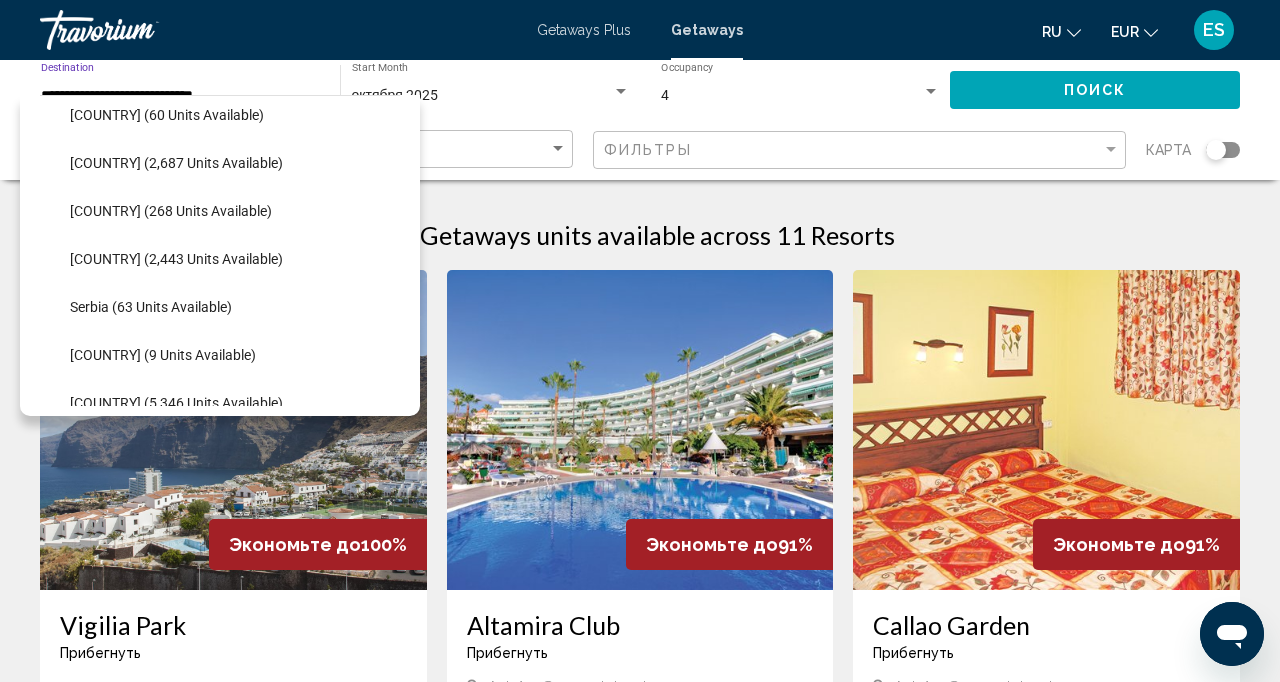 click on "Italy (2,687 units available)" 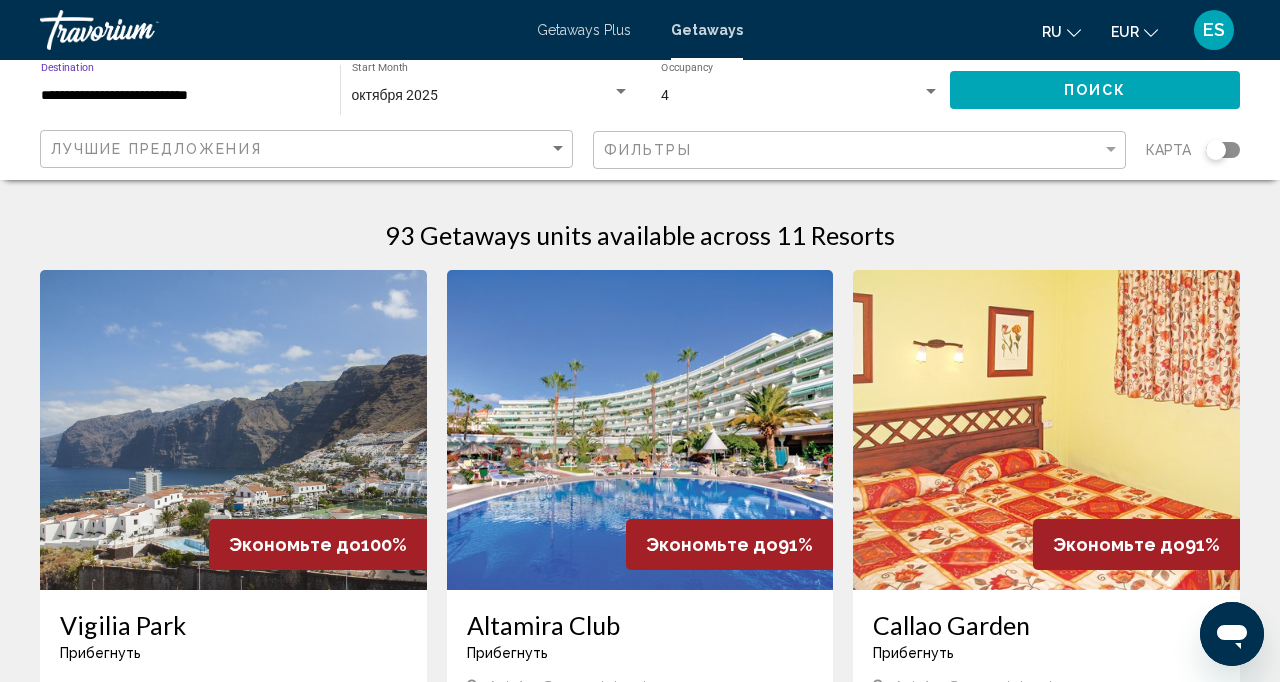 click on "октября 2025" at bounding box center [482, 96] 